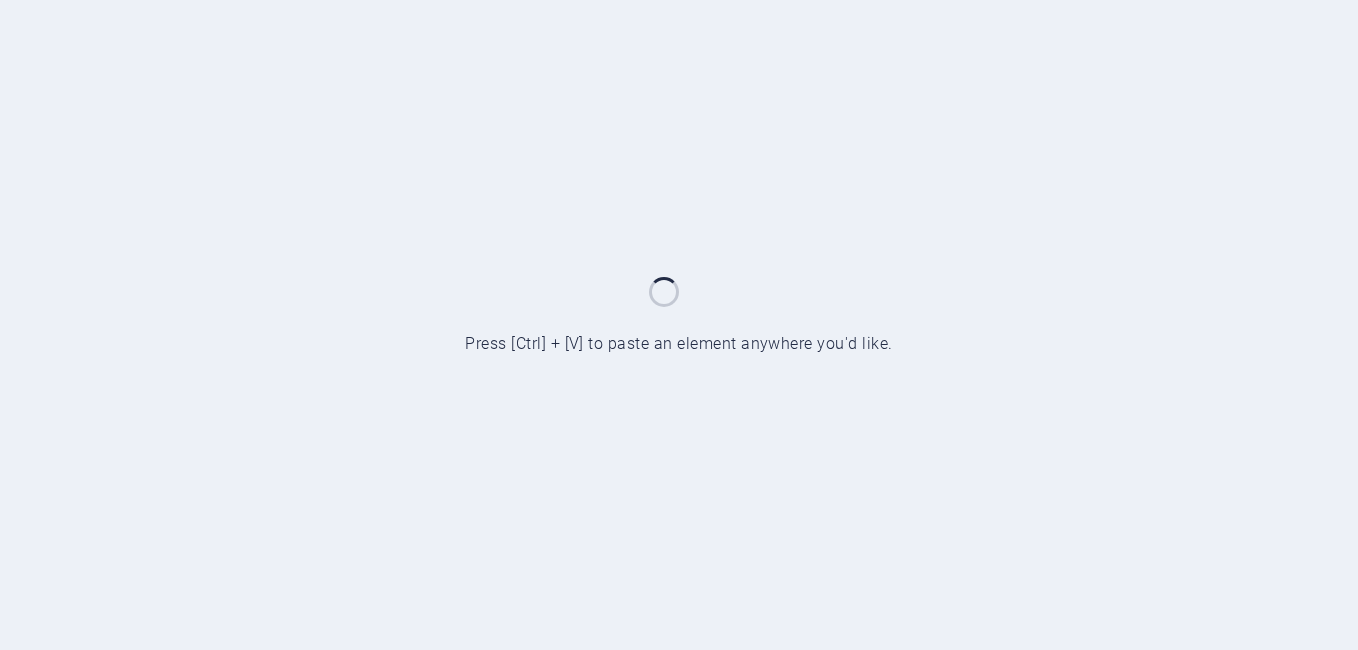 scroll, scrollTop: 0, scrollLeft: 0, axis: both 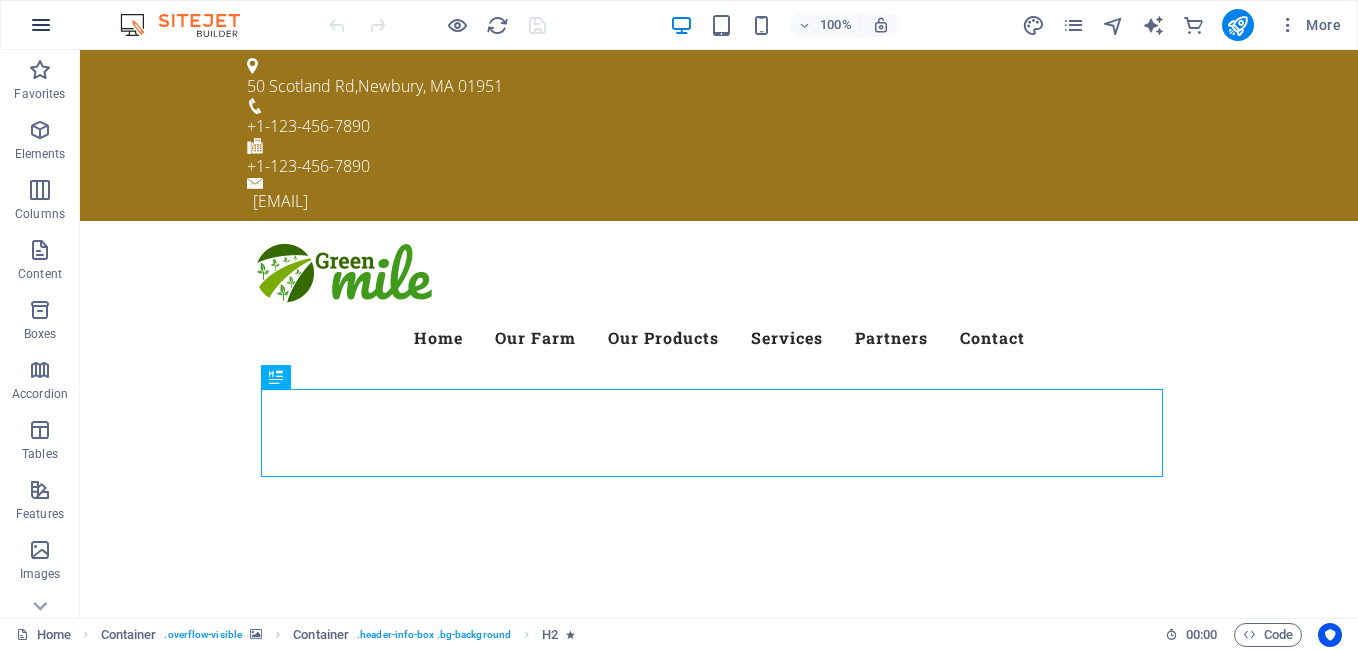 click at bounding box center [41, 25] 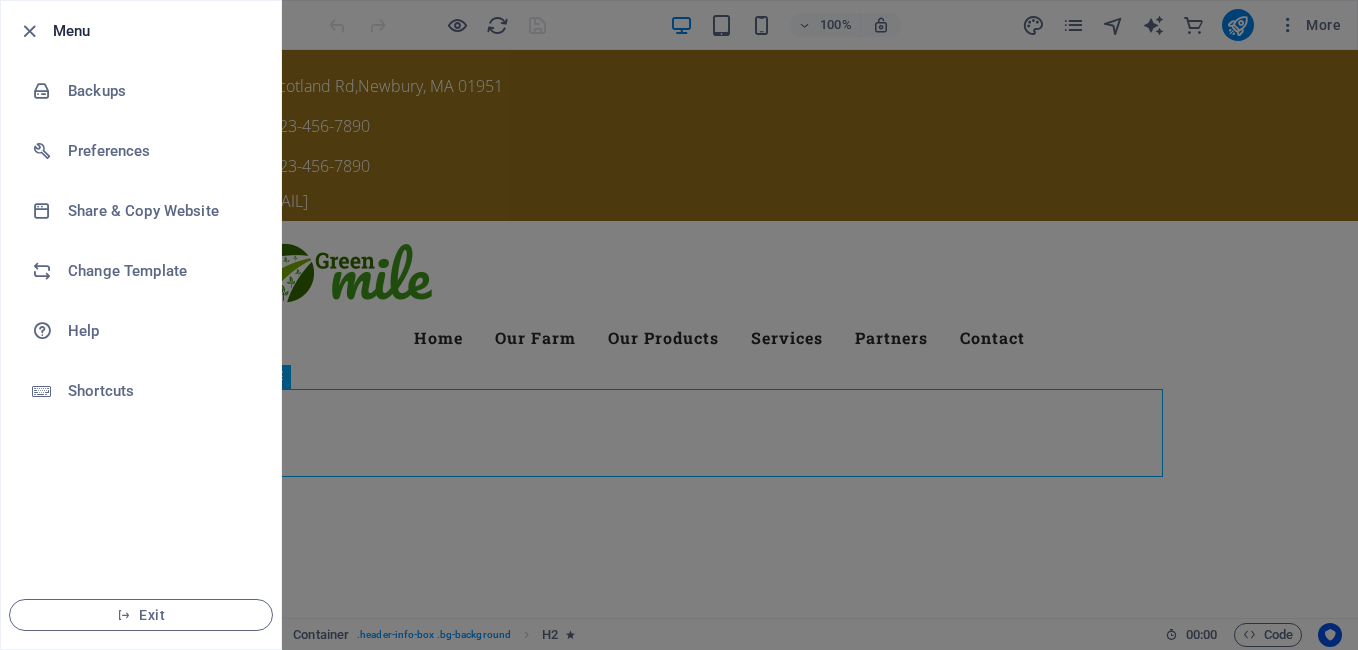 drag, startPoint x: 146, startPoint y: 487, endPoint x: 146, endPoint y: 503, distance: 16 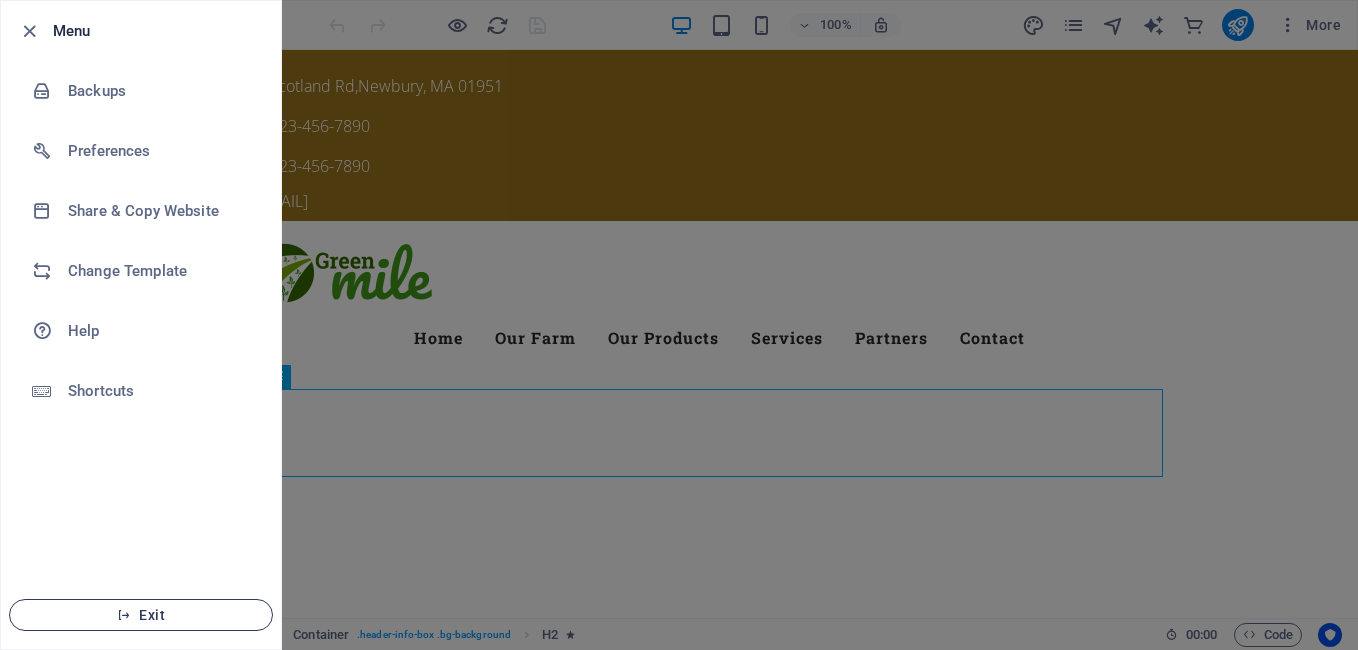 click on "Exit" at bounding box center (141, 615) 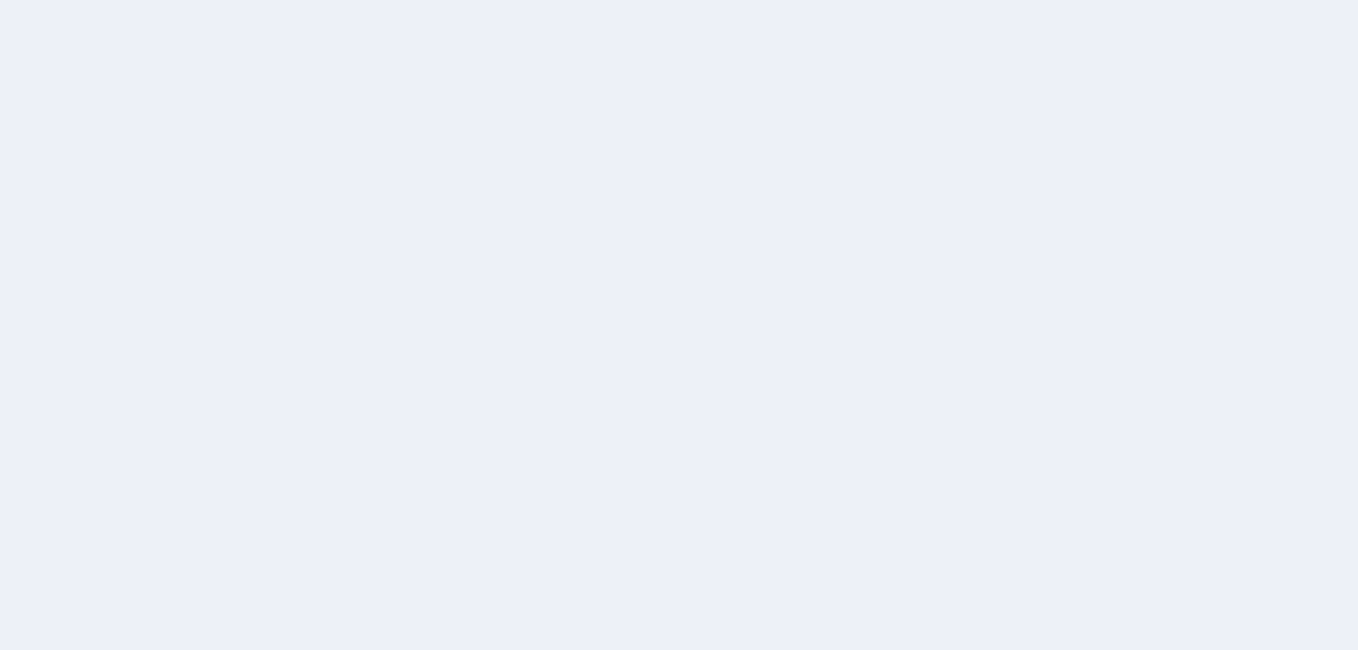 scroll, scrollTop: 0, scrollLeft: 0, axis: both 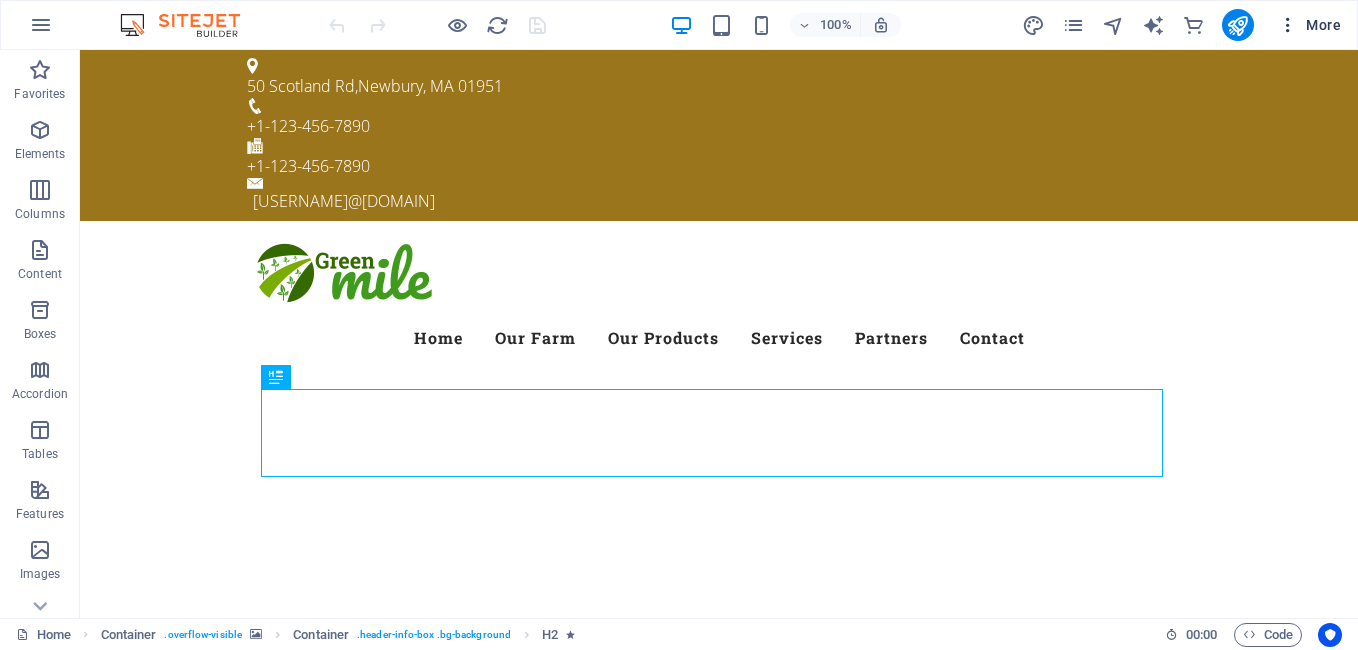 click at bounding box center (1288, 25) 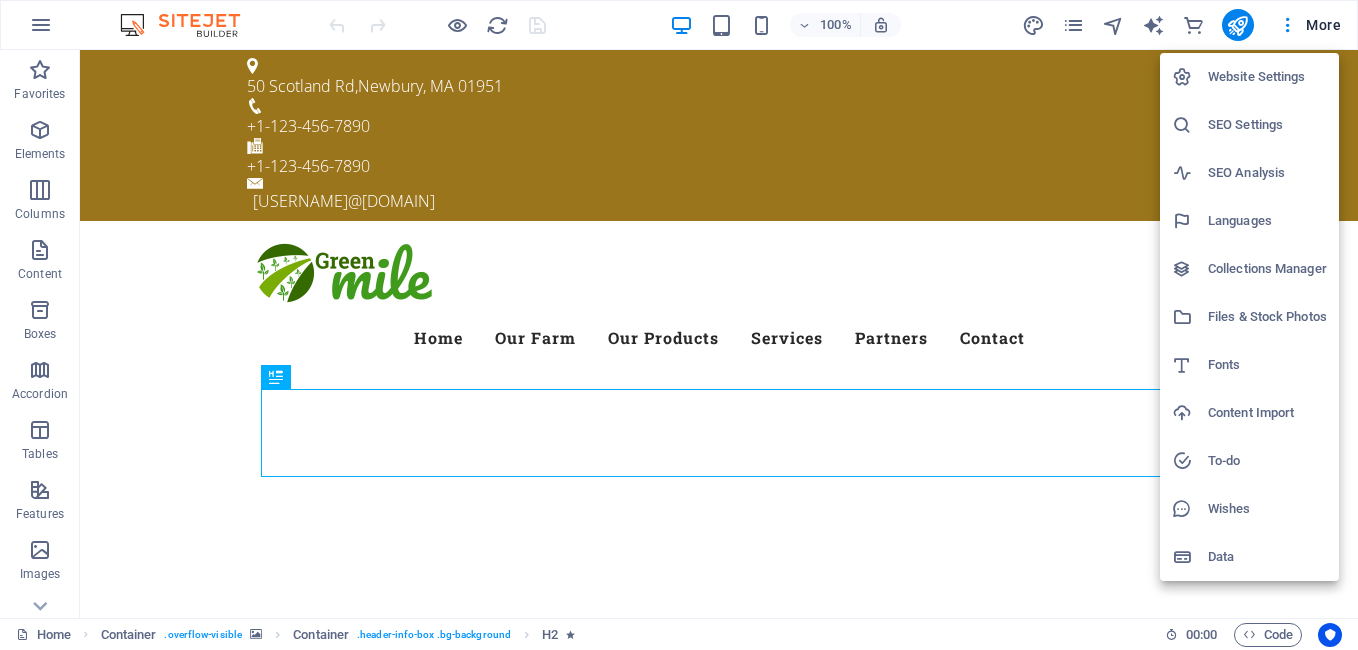 click on "Website Settings" at bounding box center [1267, 77] 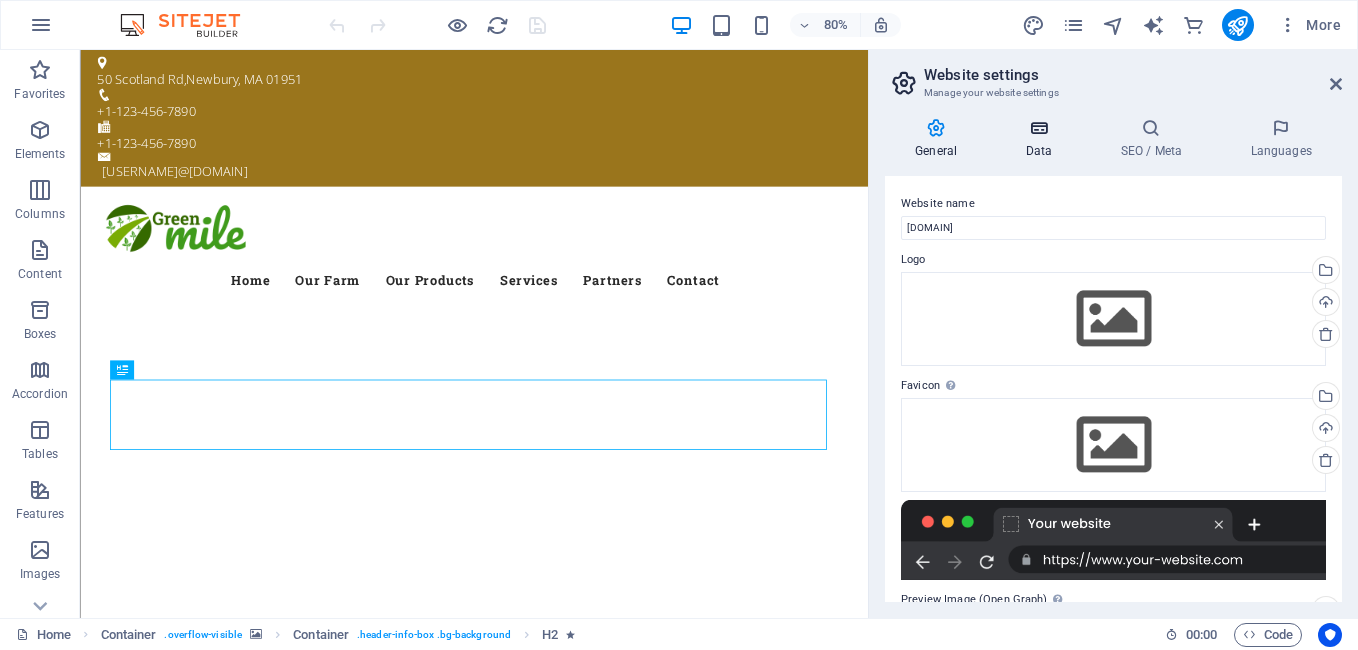click at bounding box center [1038, 128] 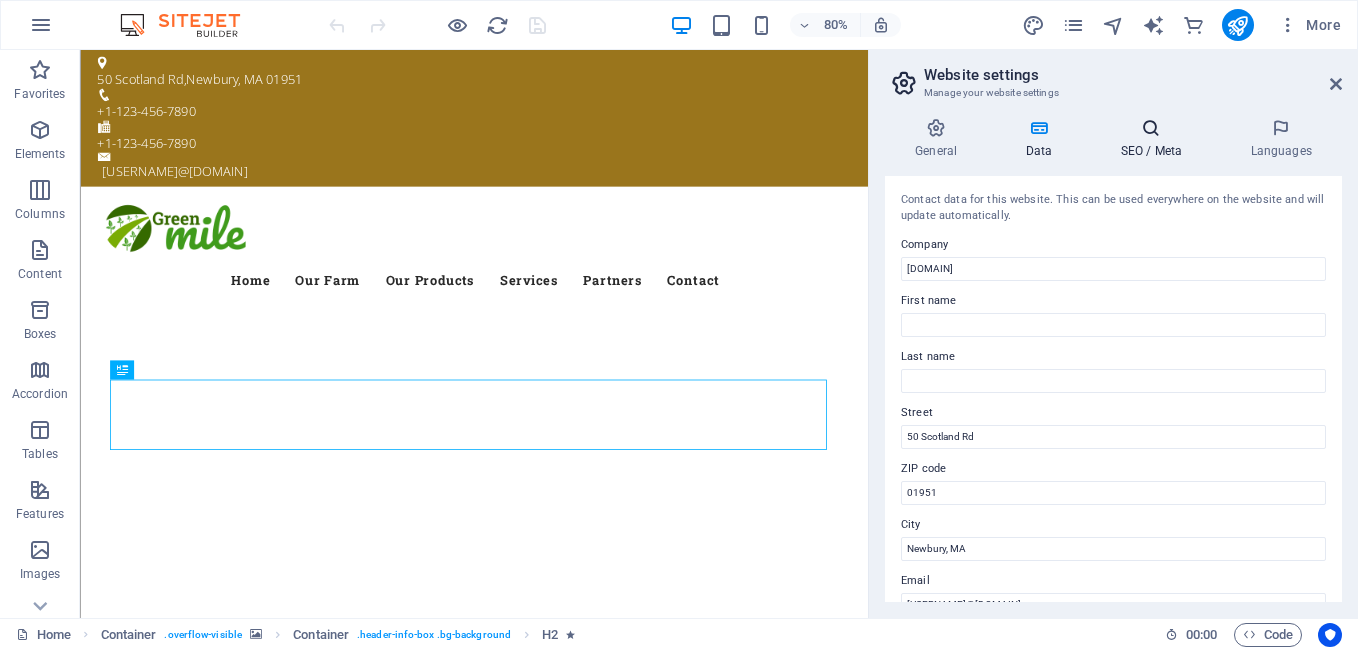 click at bounding box center [1151, 128] 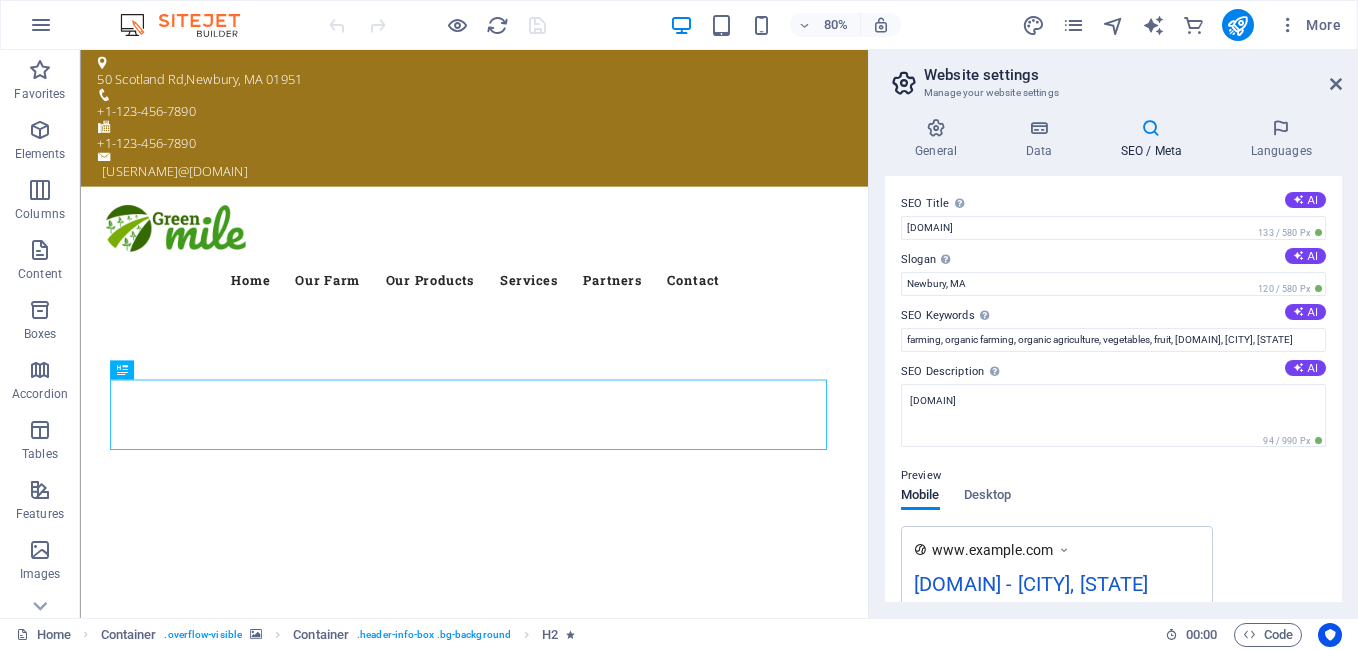 scroll, scrollTop: 310, scrollLeft: 0, axis: vertical 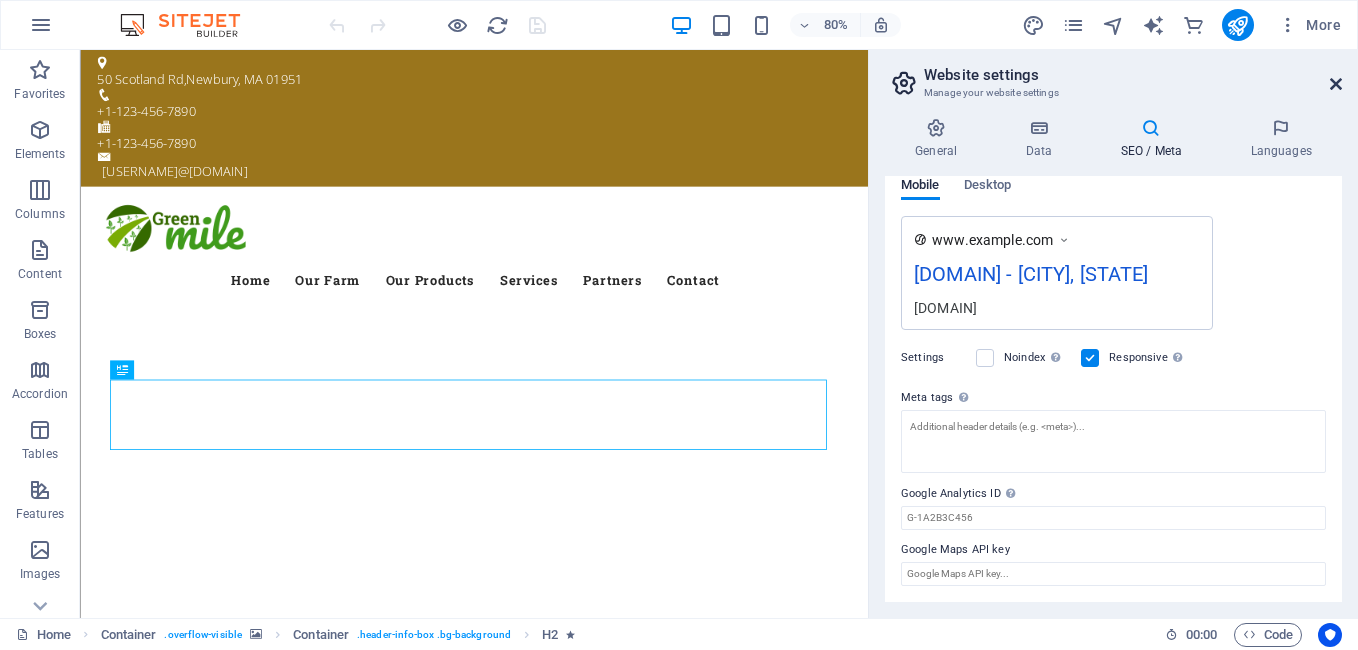 click at bounding box center [1336, 84] 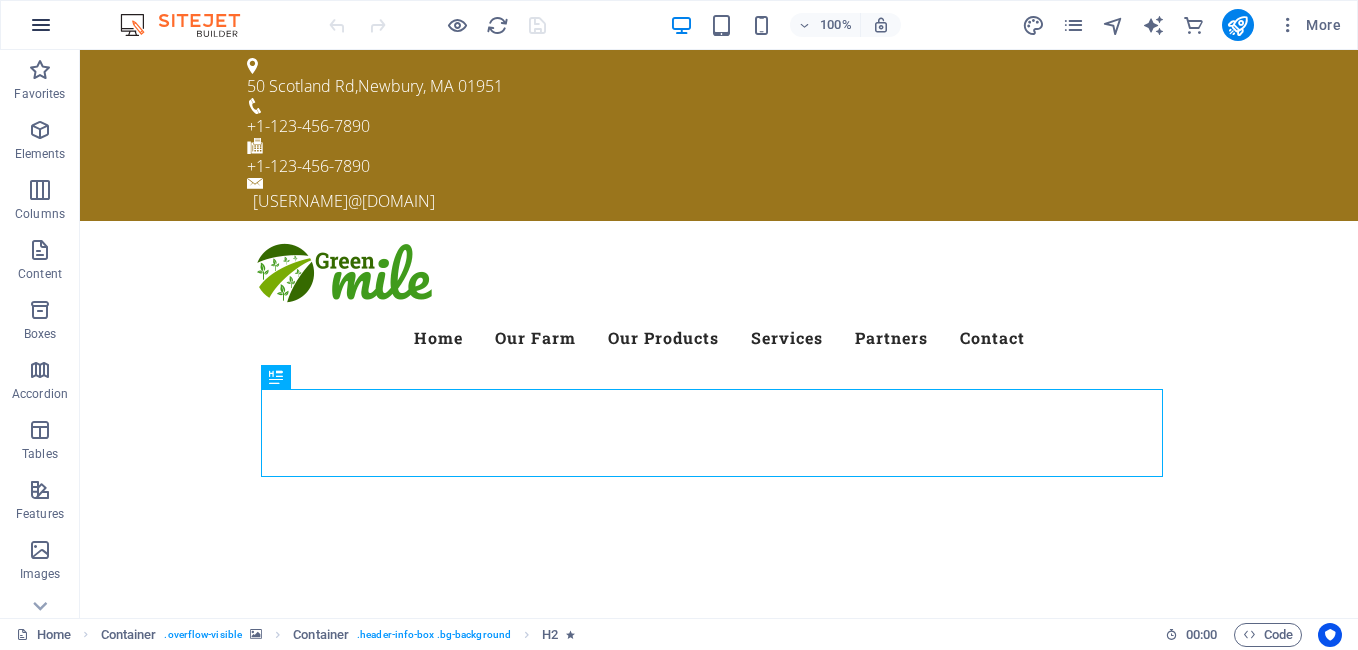 click at bounding box center (41, 25) 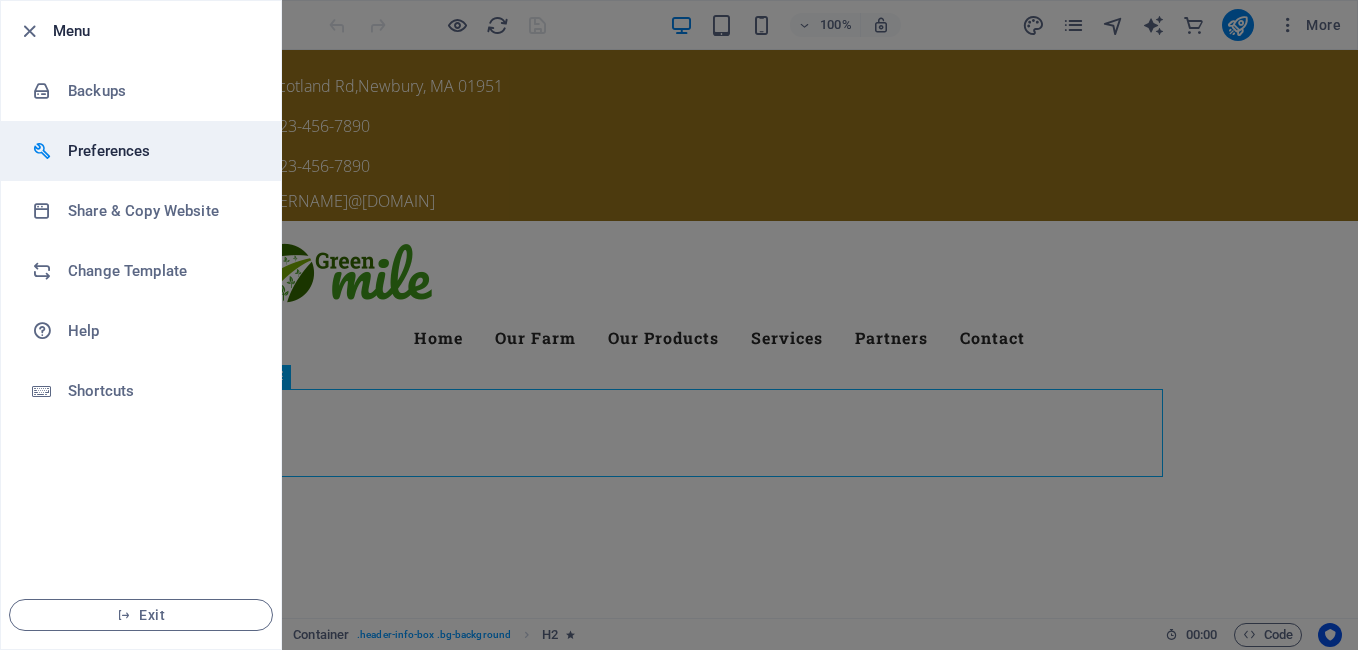 click on "Preferences" at bounding box center [160, 151] 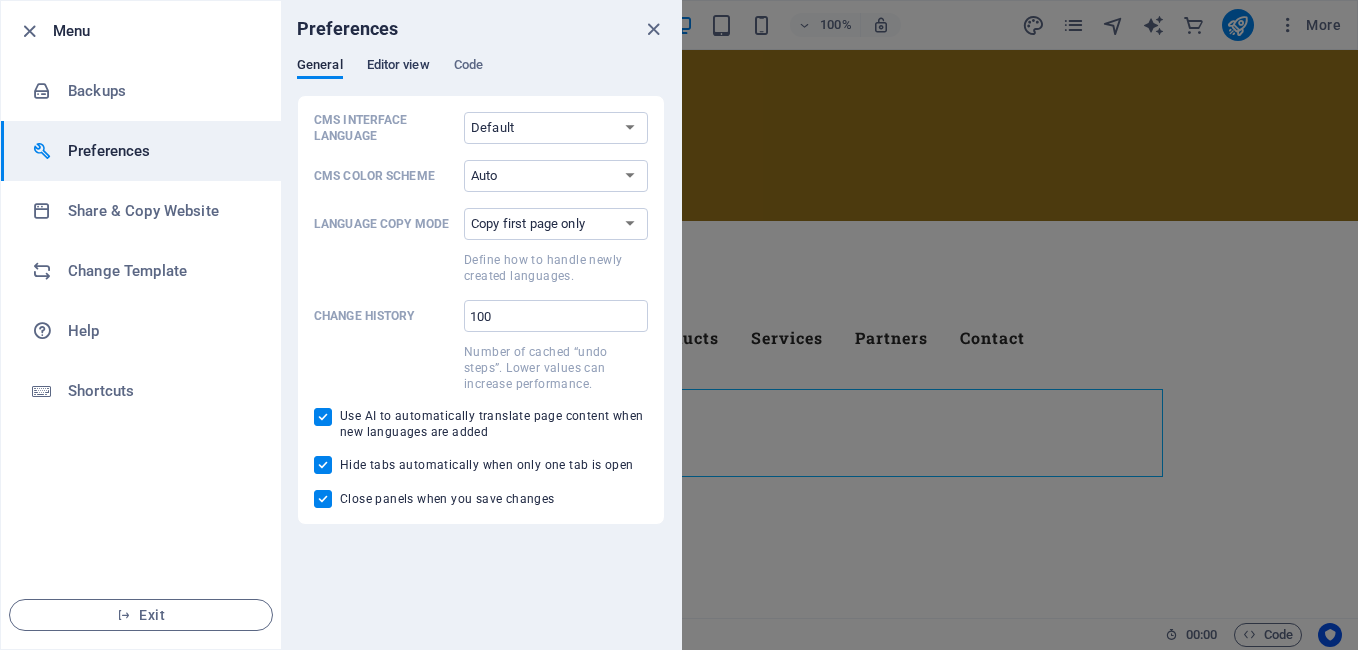 click on "Editor view" at bounding box center (398, 67) 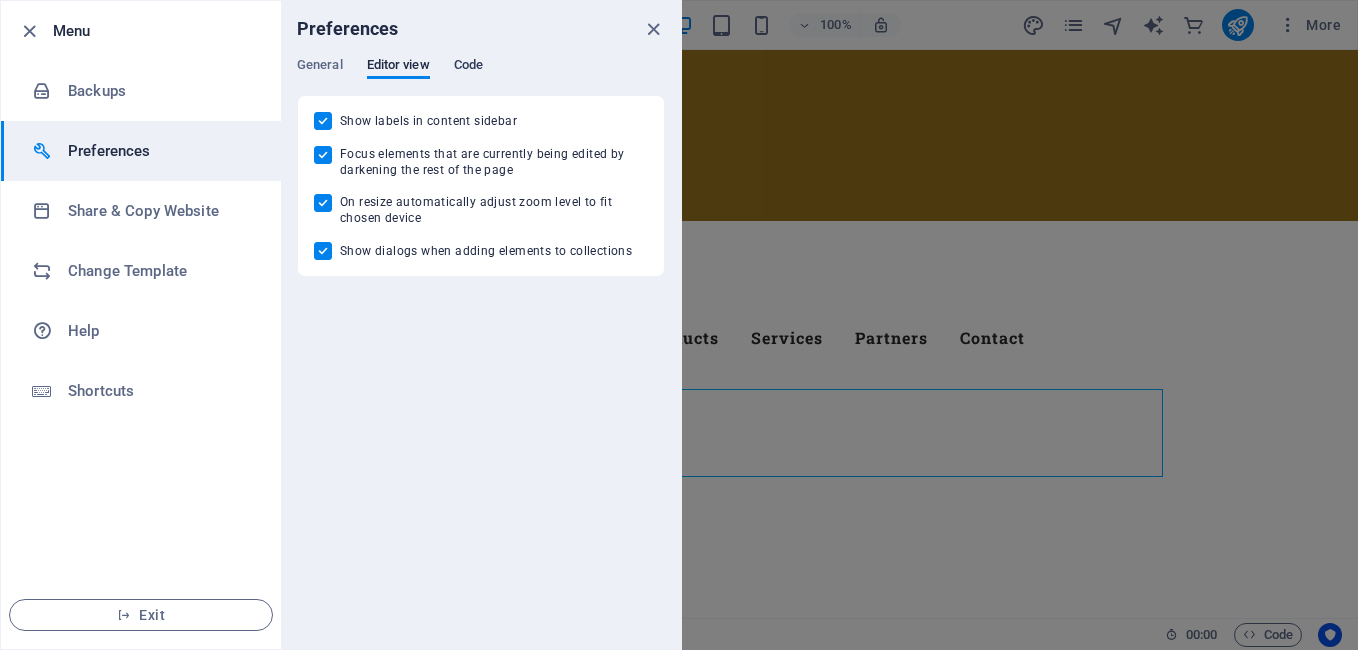 click on "Code" at bounding box center [468, 67] 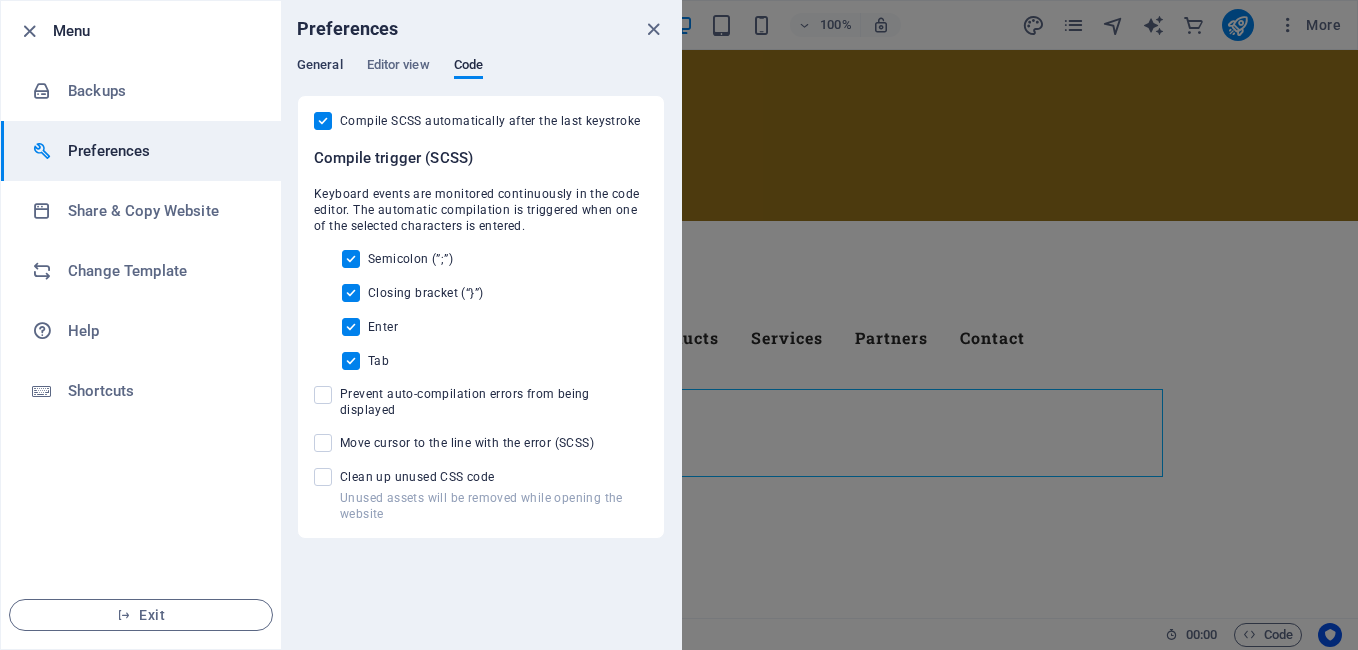 click on "General" at bounding box center (320, 67) 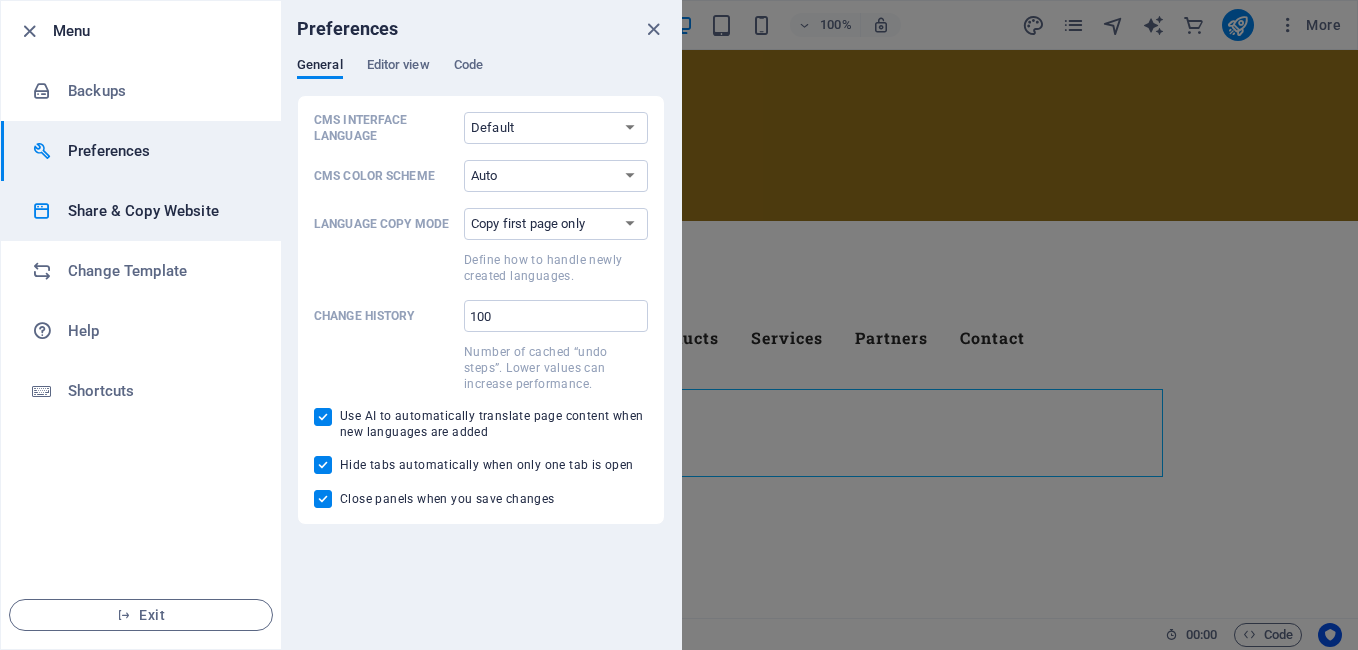 click on "Share & Copy Website" at bounding box center [160, 211] 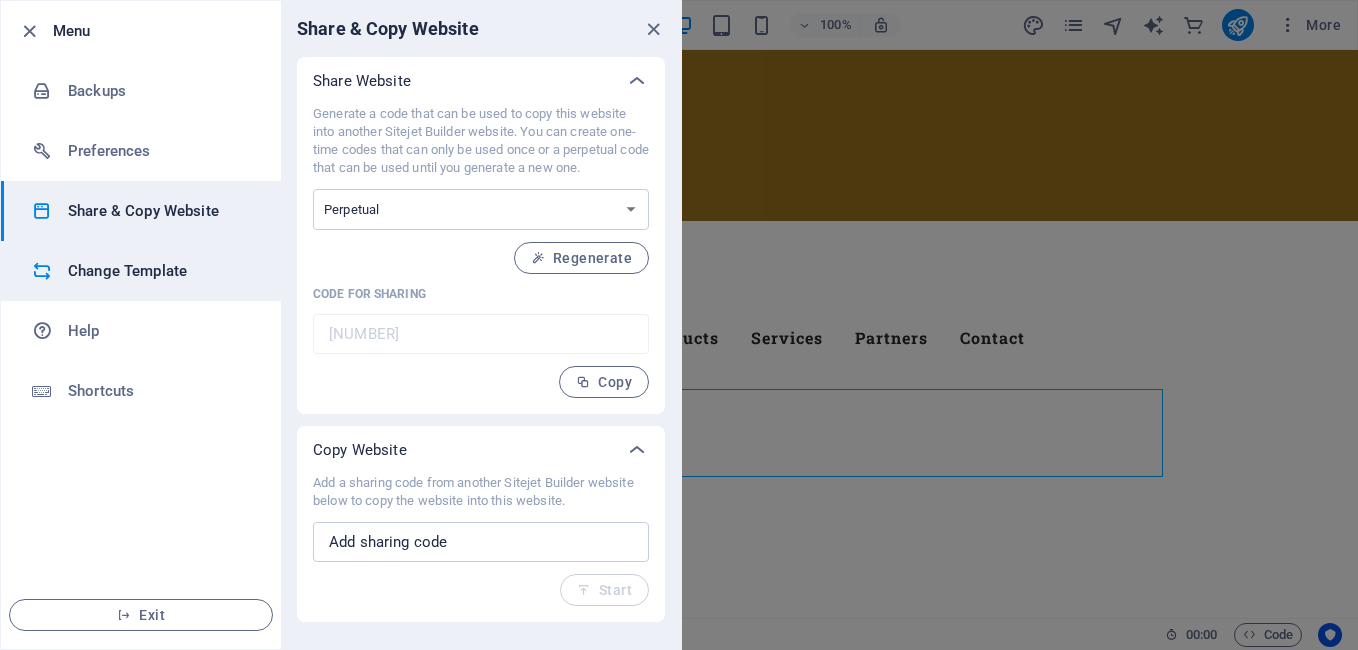 click on "Change Template" at bounding box center [160, 271] 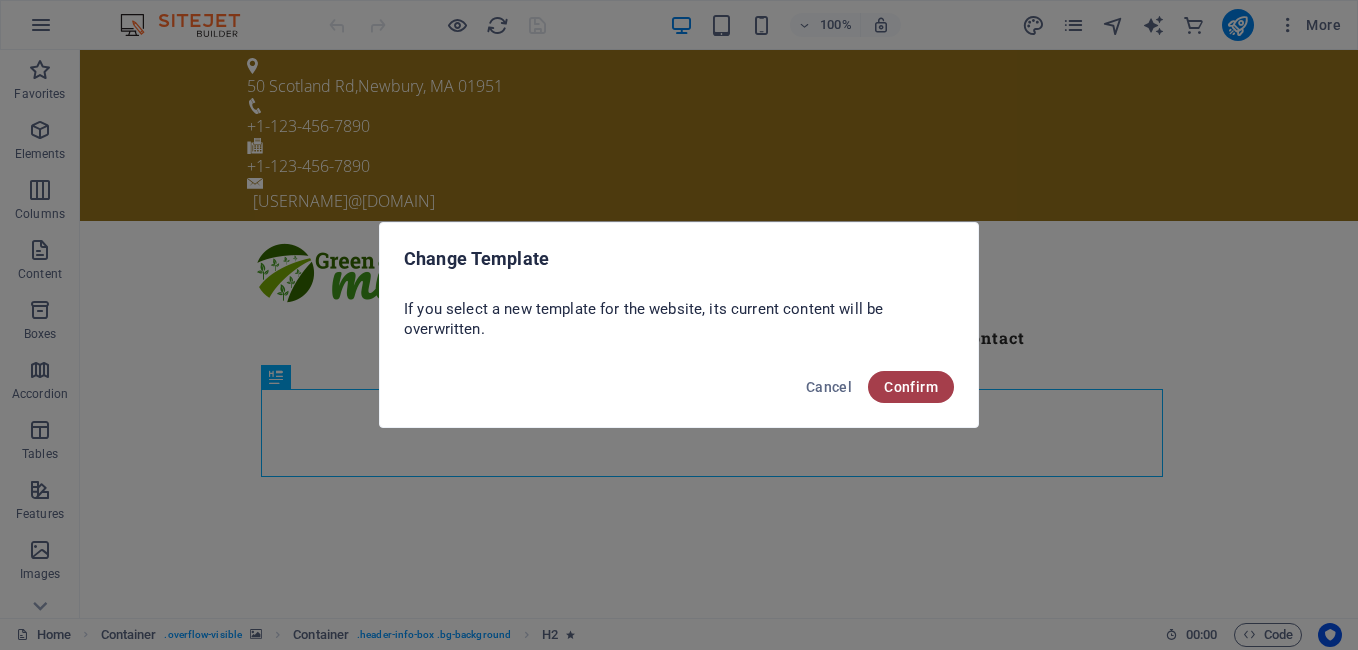 click on "Confirm" at bounding box center [911, 387] 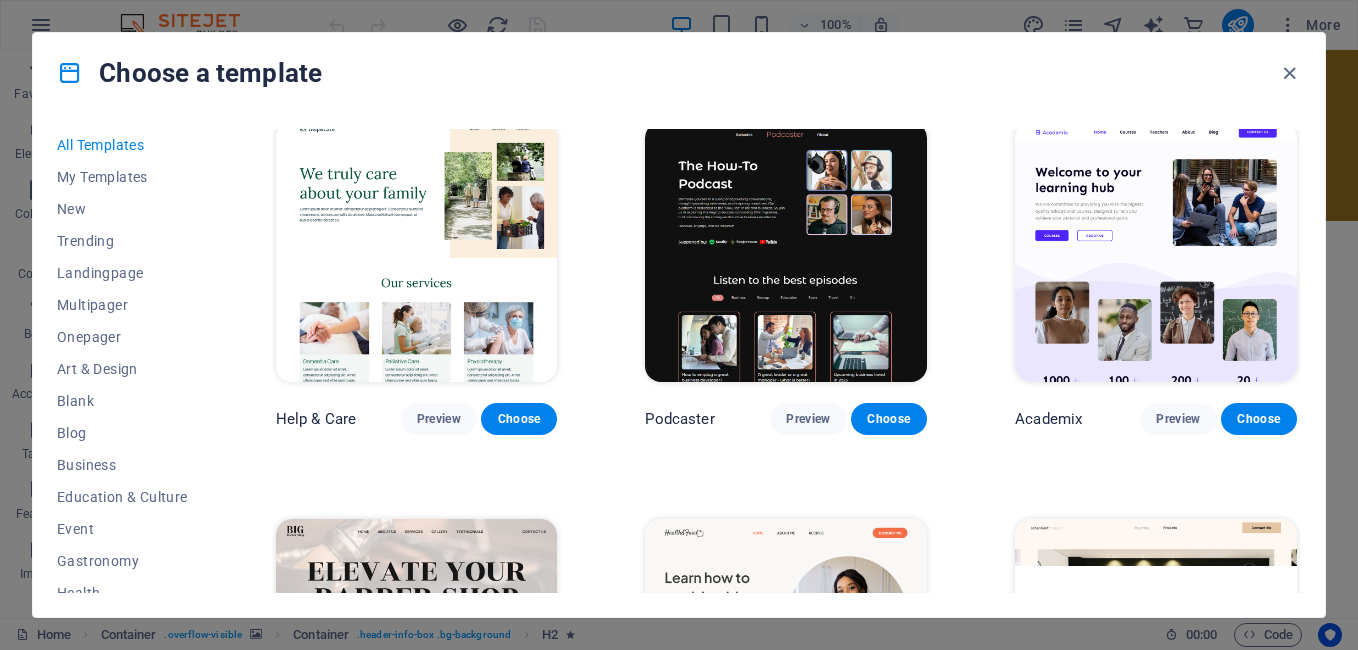 scroll, scrollTop: 2000, scrollLeft: 0, axis: vertical 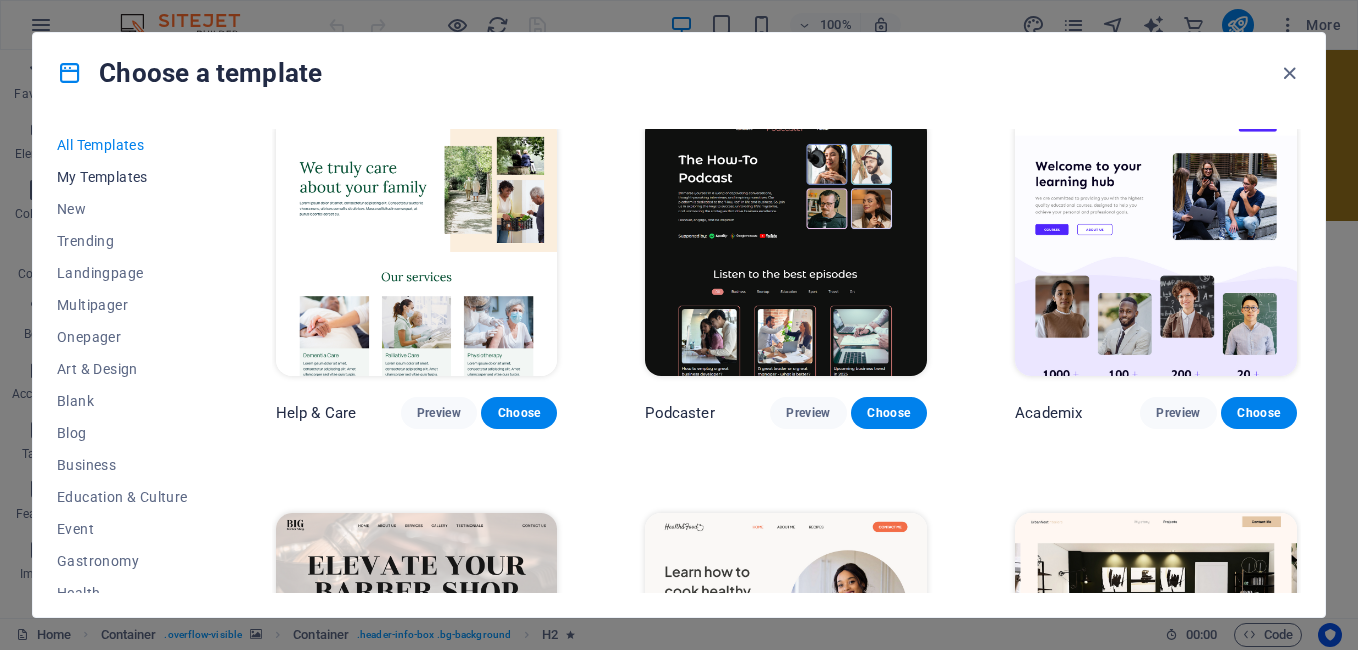 click on "My Templates" at bounding box center [122, 177] 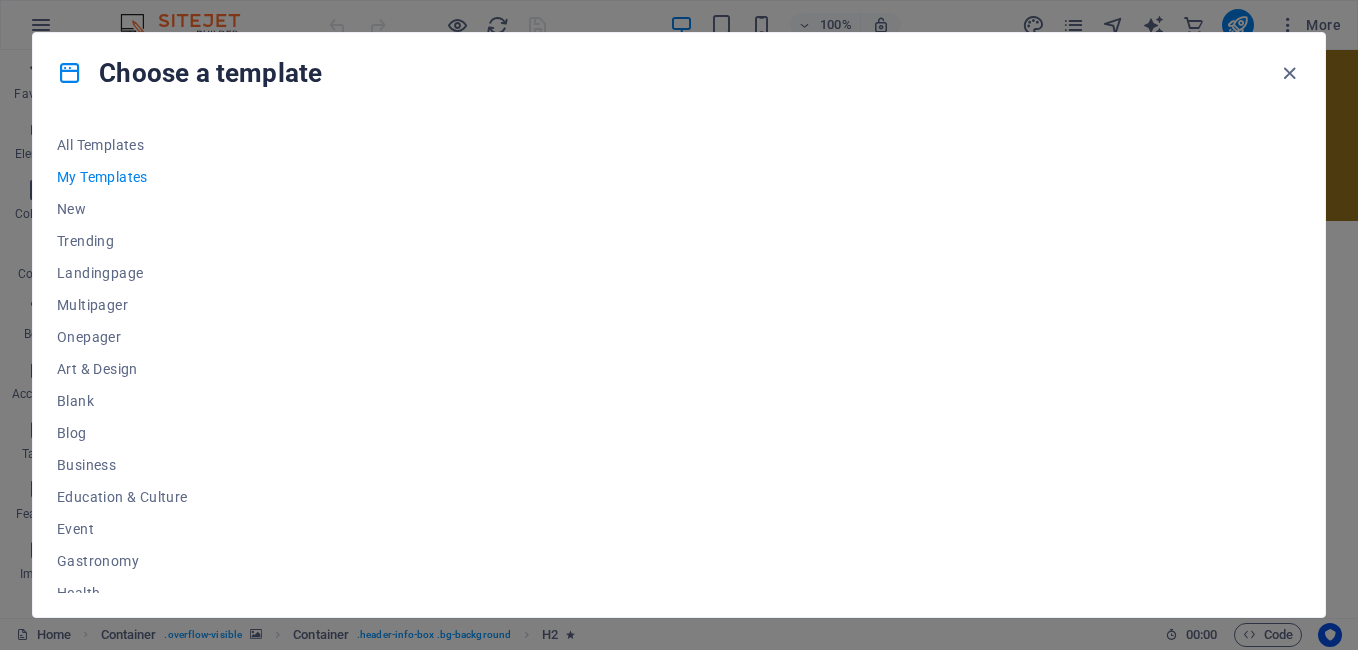 scroll, scrollTop: 0, scrollLeft: 0, axis: both 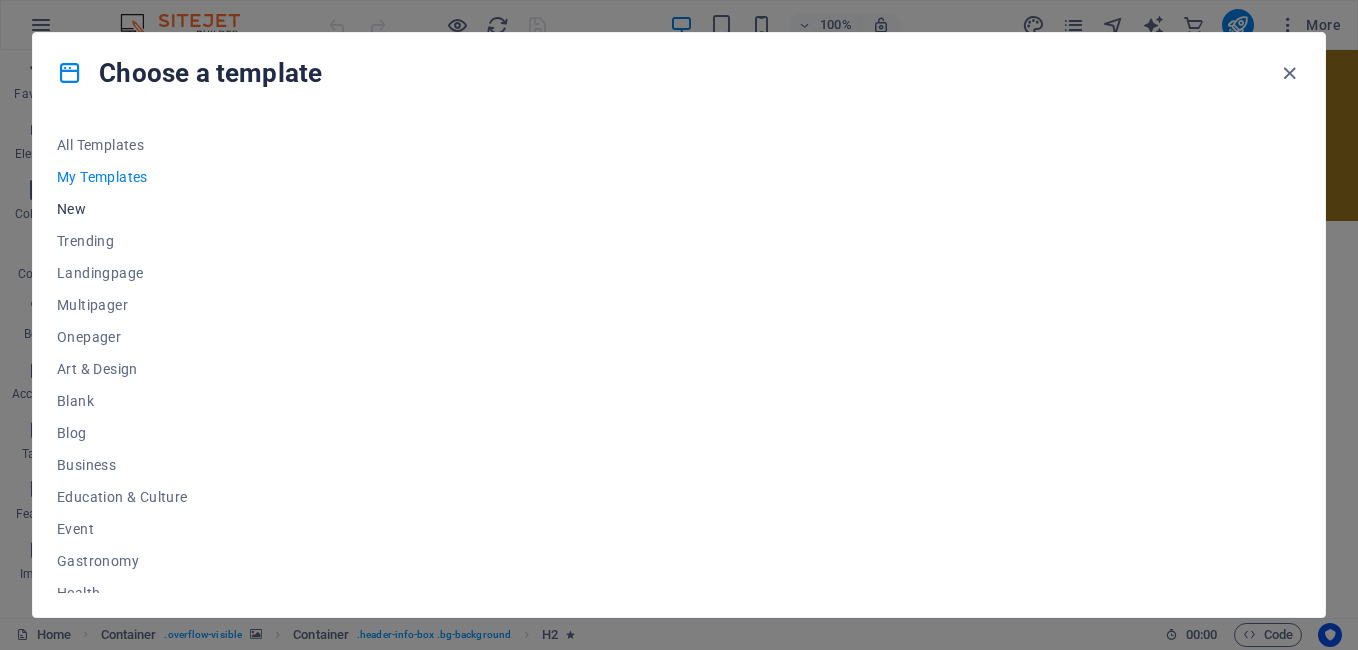 click on "New" at bounding box center [122, 209] 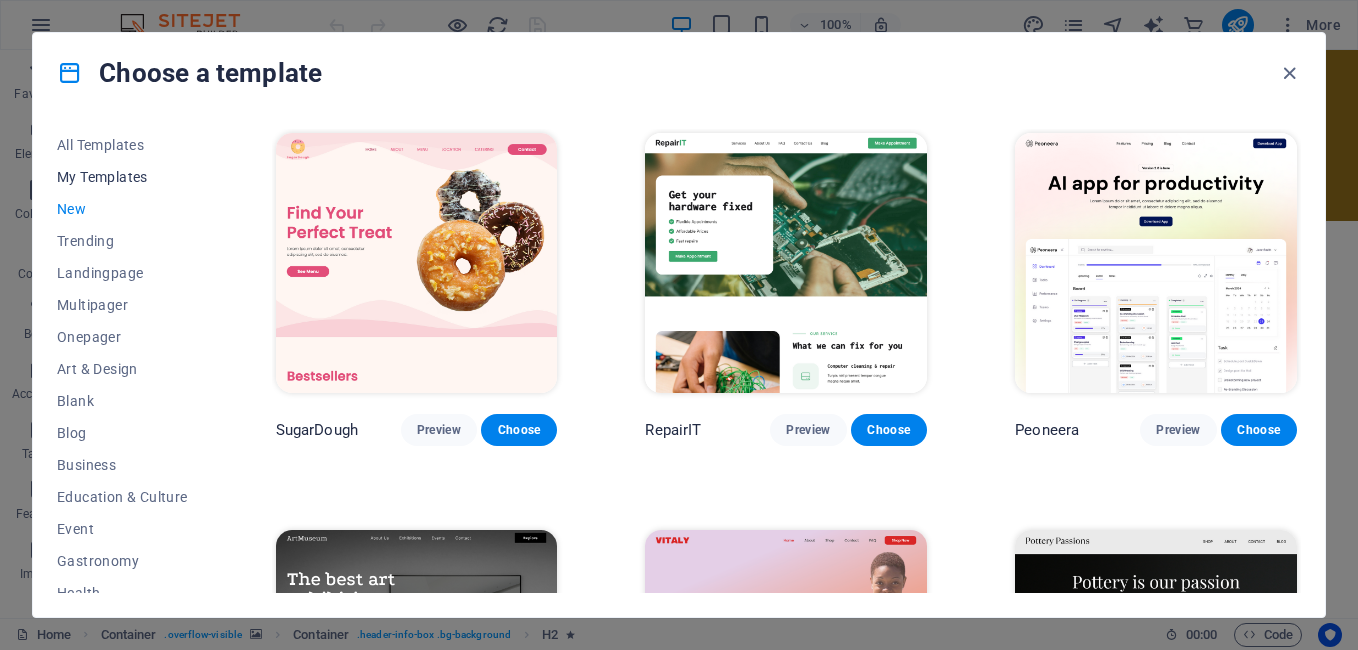 click on "My Templates" at bounding box center (122, 177) 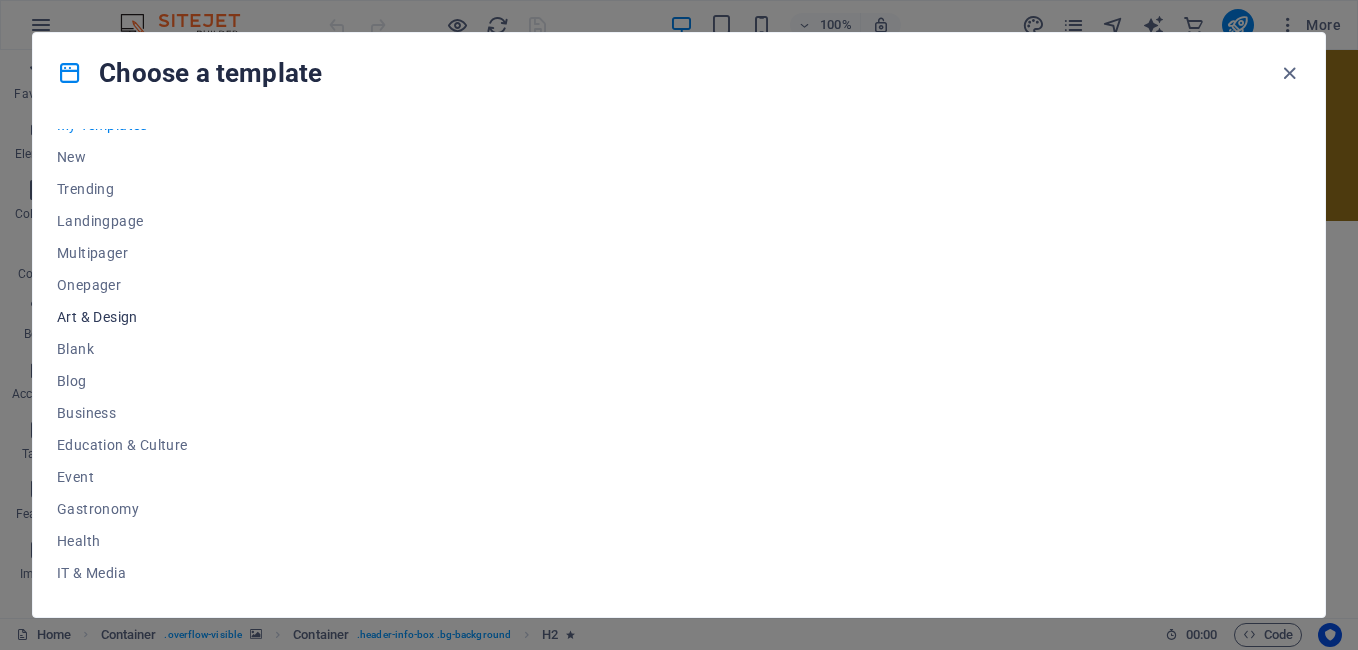 scroll, scrollTop: 0, scrollLeft: 0, axis: both 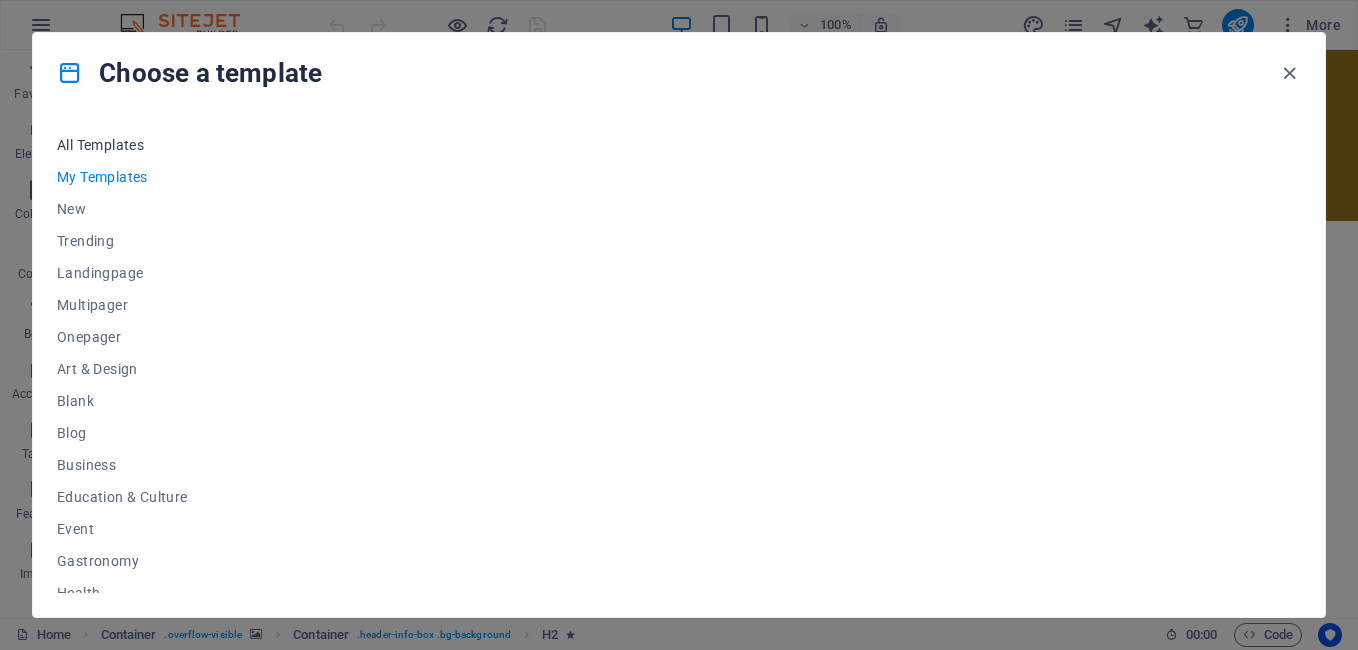 click on "All Templates" at bounding box center [122, 145] 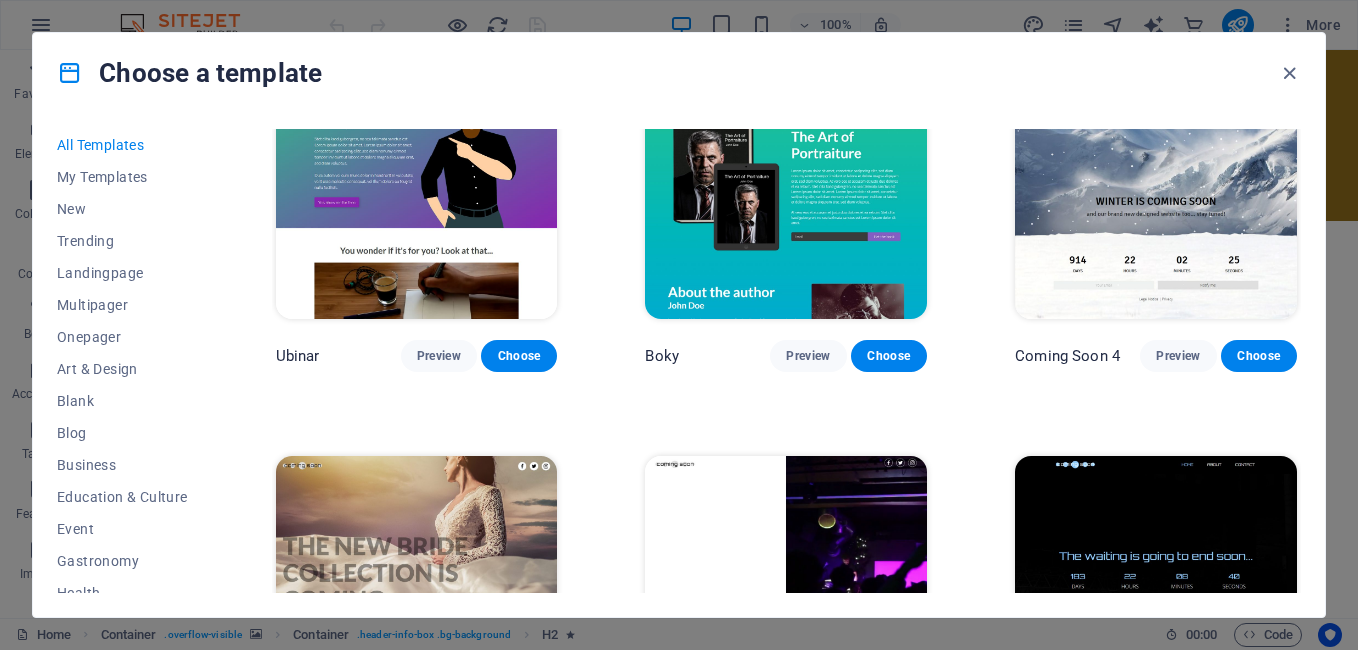 scroll, scrollTop: 22780, scrollLeft: 0, axis: vertical 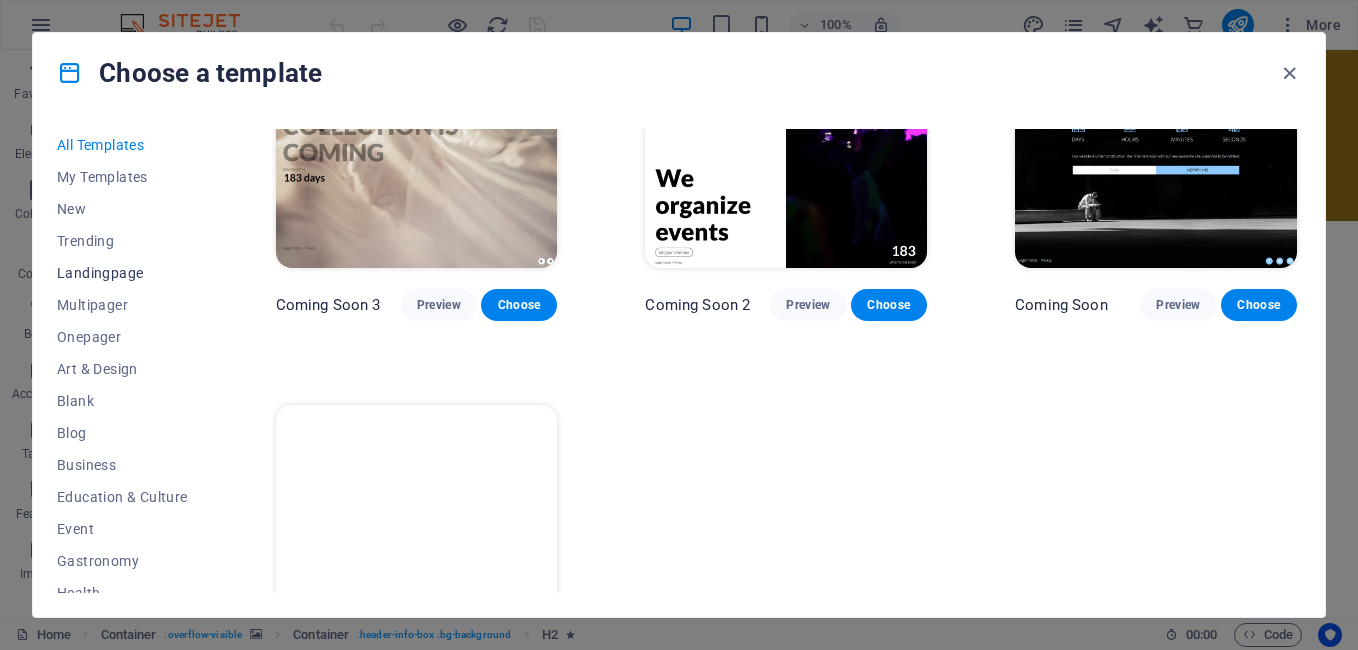 click on "Landingpage" at bounding box center [122, 273] 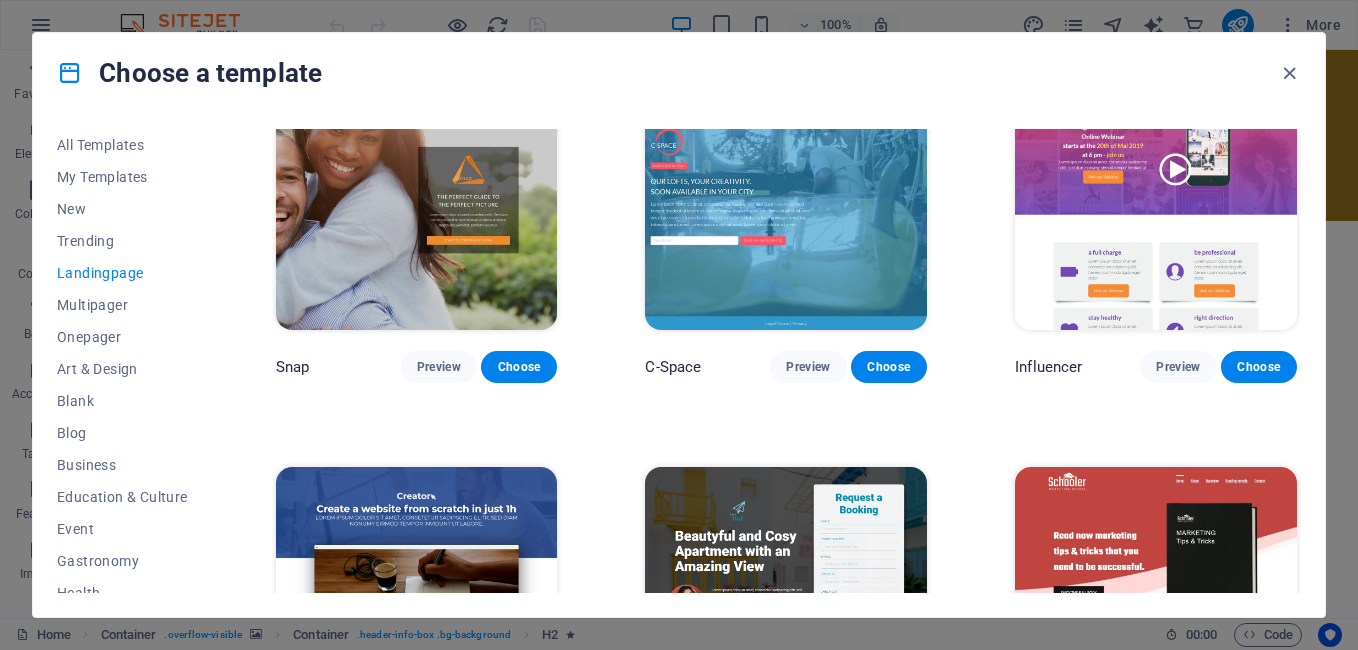 scroll, scrollTop: 2000, scrollLeft: 0, axis: vertical 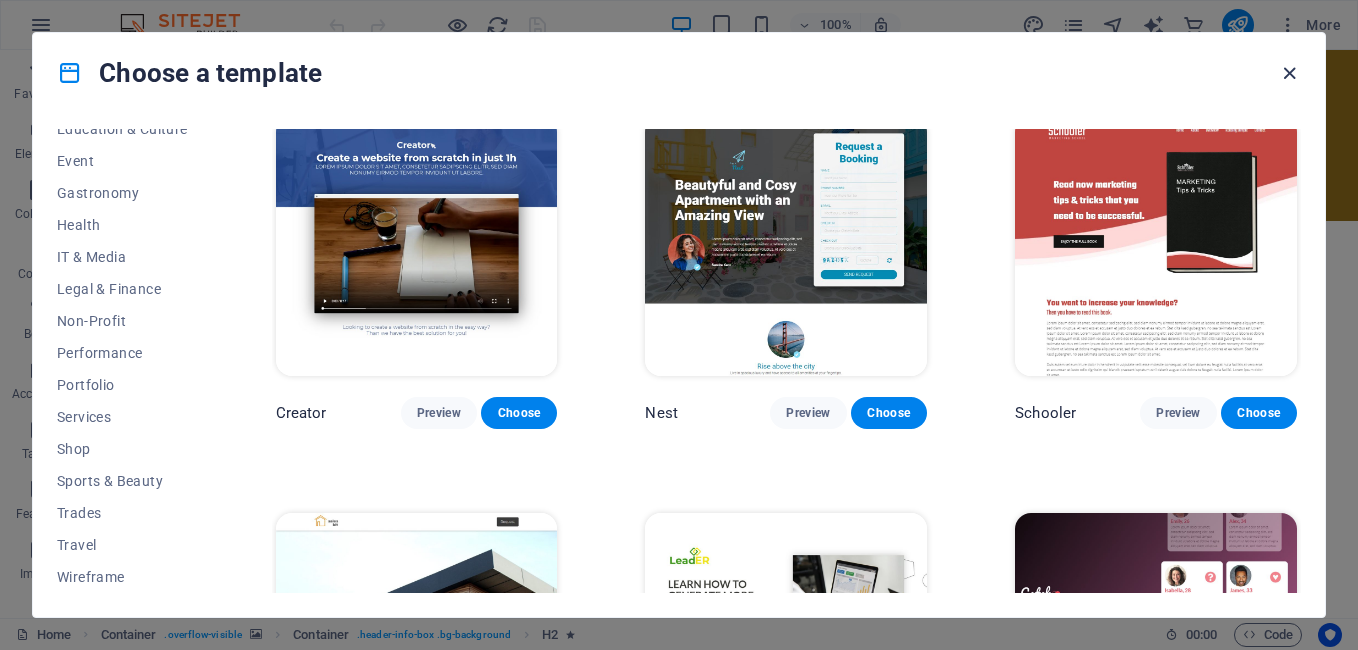 drag, startPoint x: 1283, startPoint y: 72, endPoint x: 1204, endPoint y: 23, distance: 92.96236 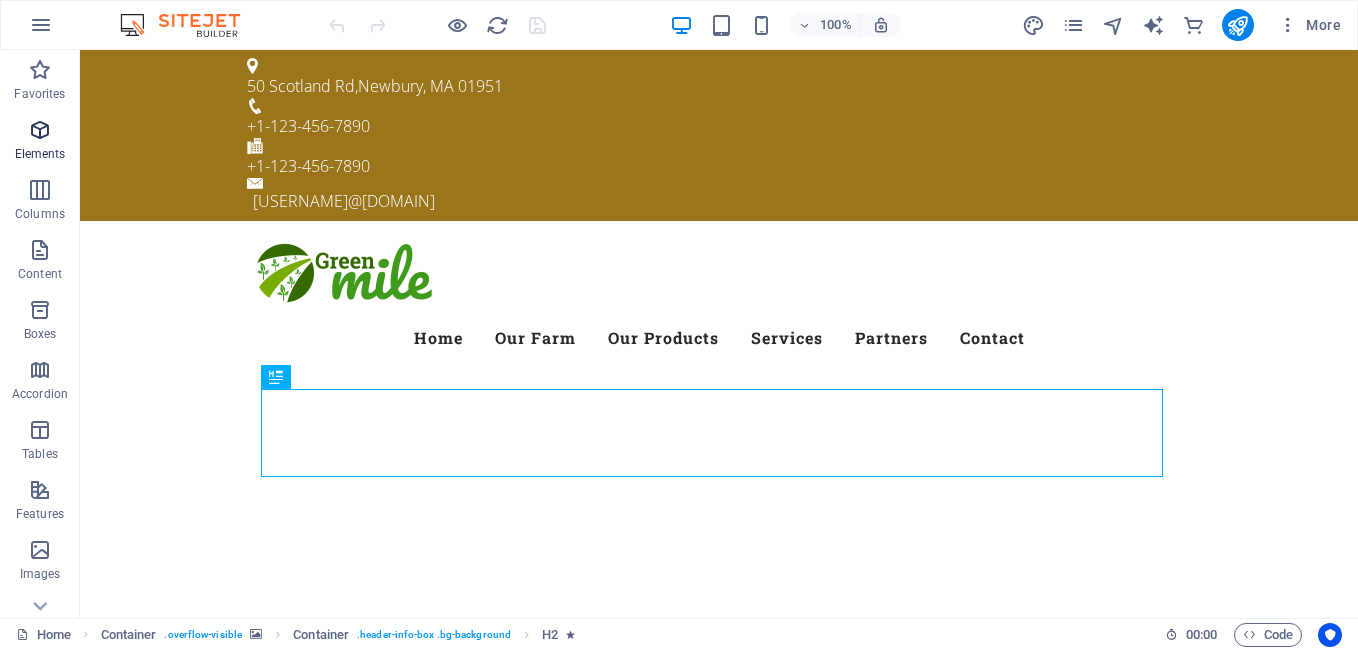 click at bounding box center (40, 130) 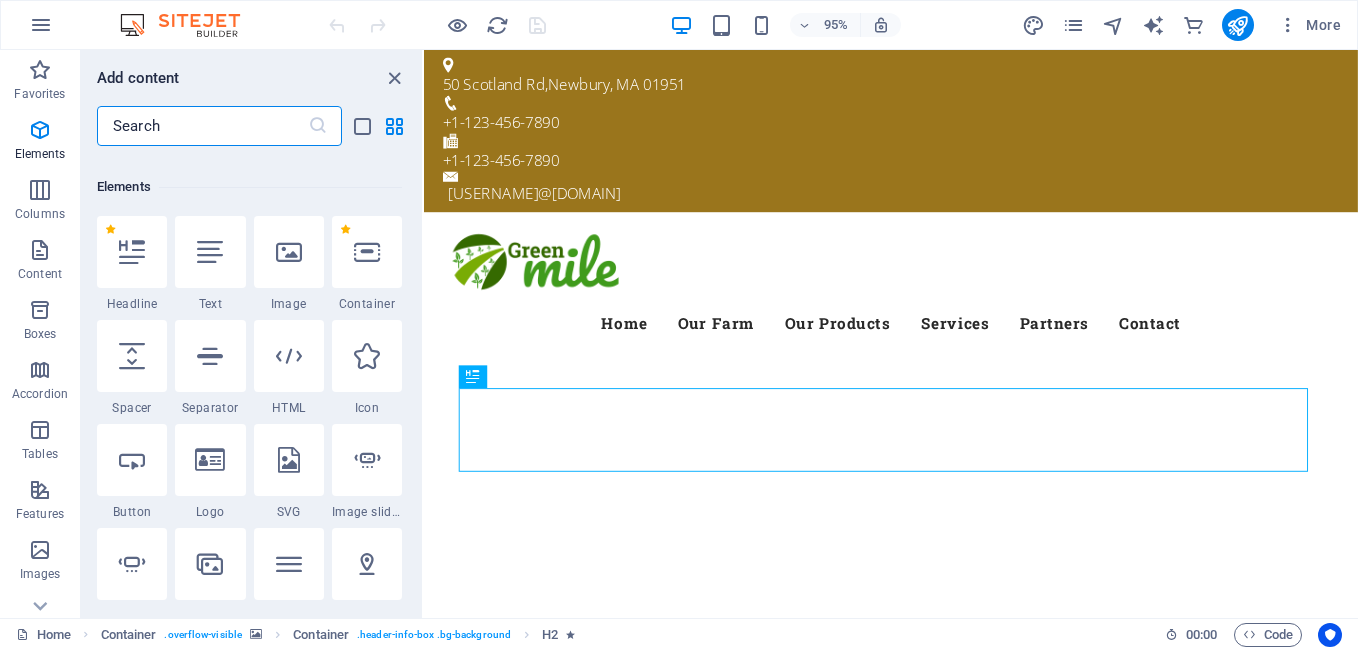scroll, scrollTop: 213, scrollLeft: 0, axis: vertical 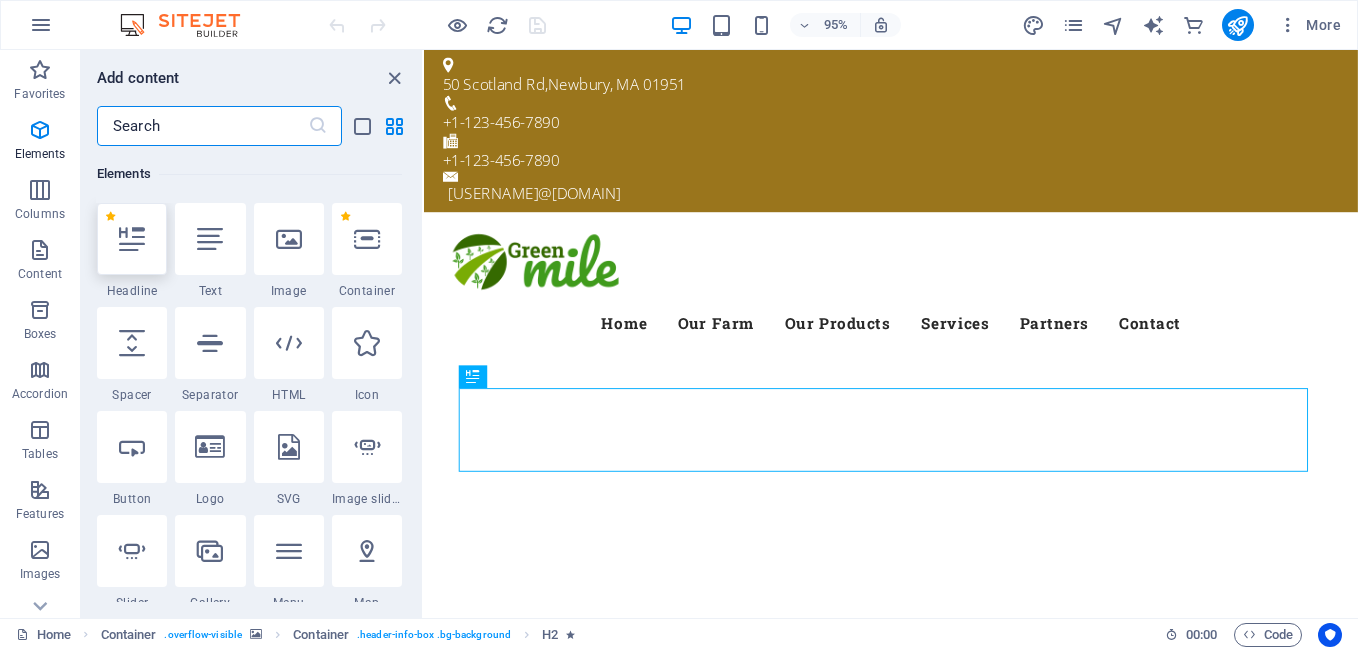 click at bounding box center [132, 239] 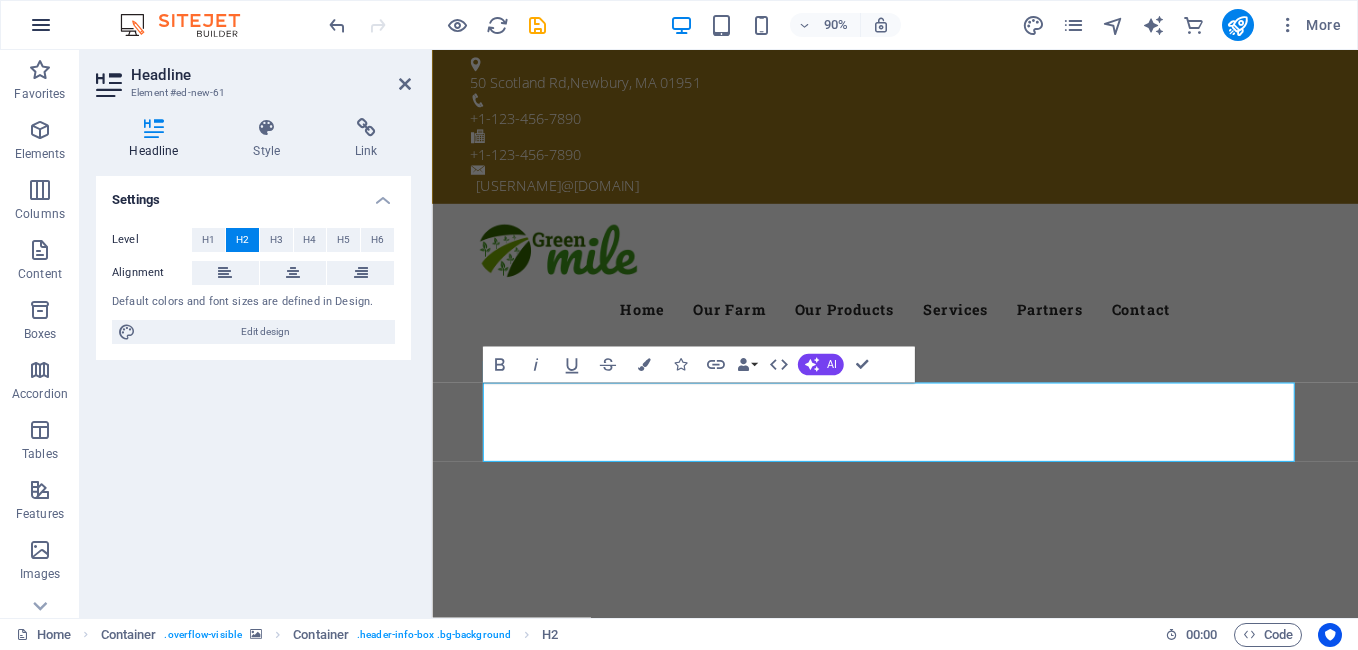 click at bounding box center [41, 25] 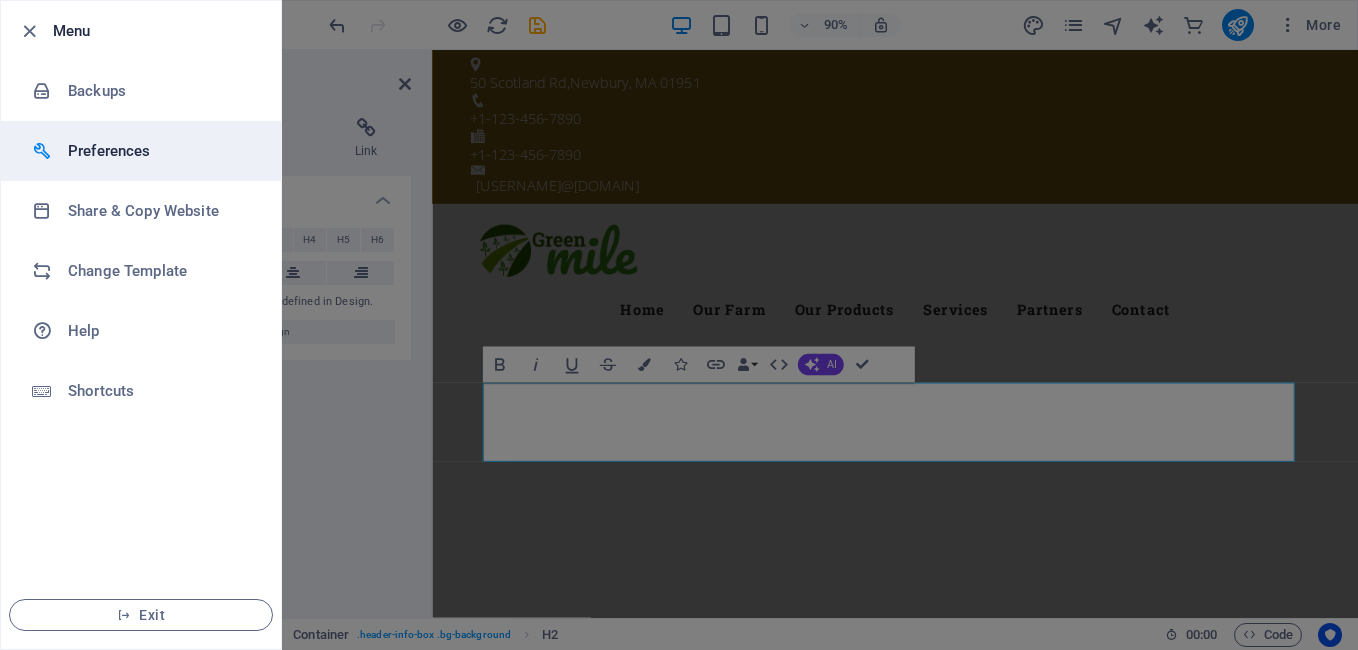 click on "Preferences" at bounding box center (160, 151) 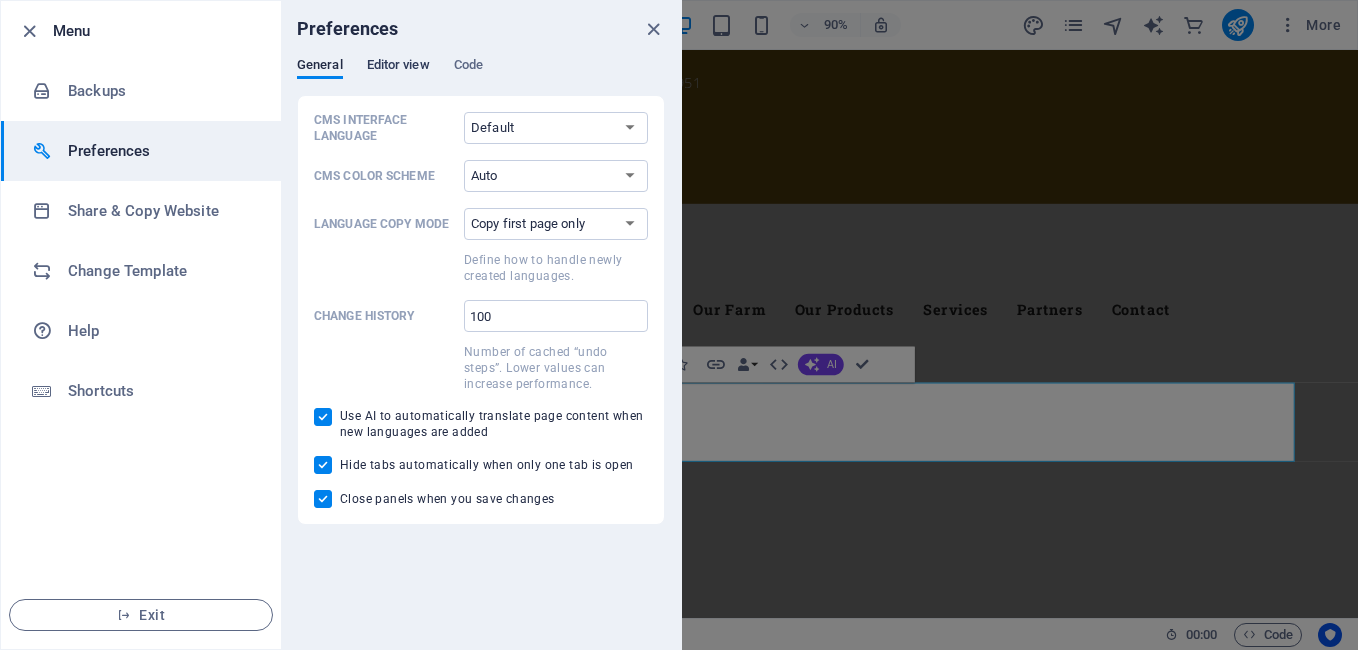 click on "Editor view" at bounding box center [398, 67] 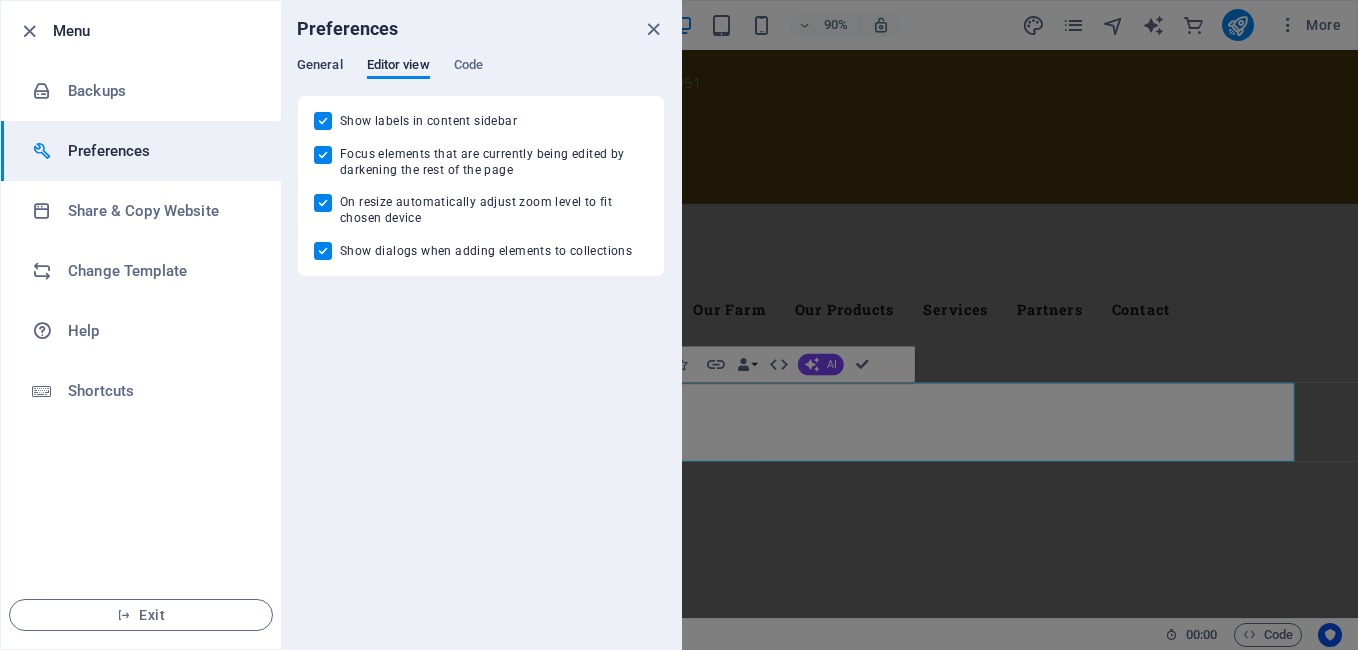 click on "General" at bounding box center [320, 67] 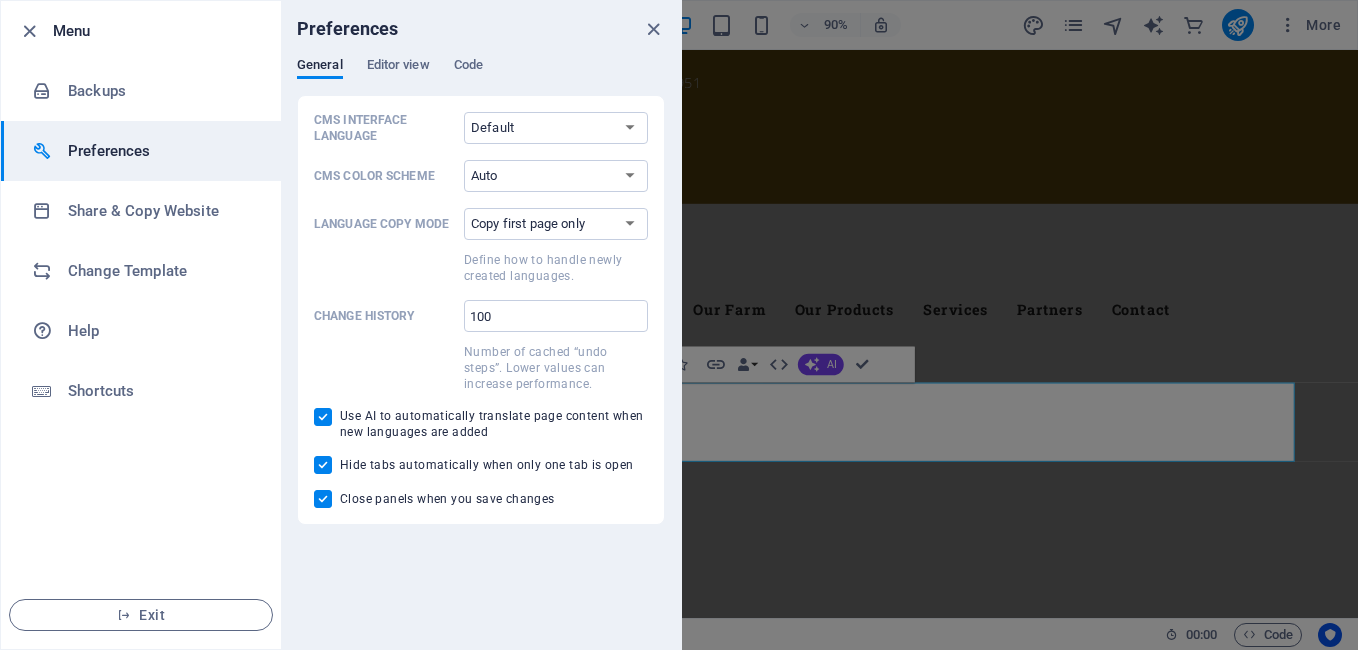 click on "Preferences" at bounding box center [481, 29] 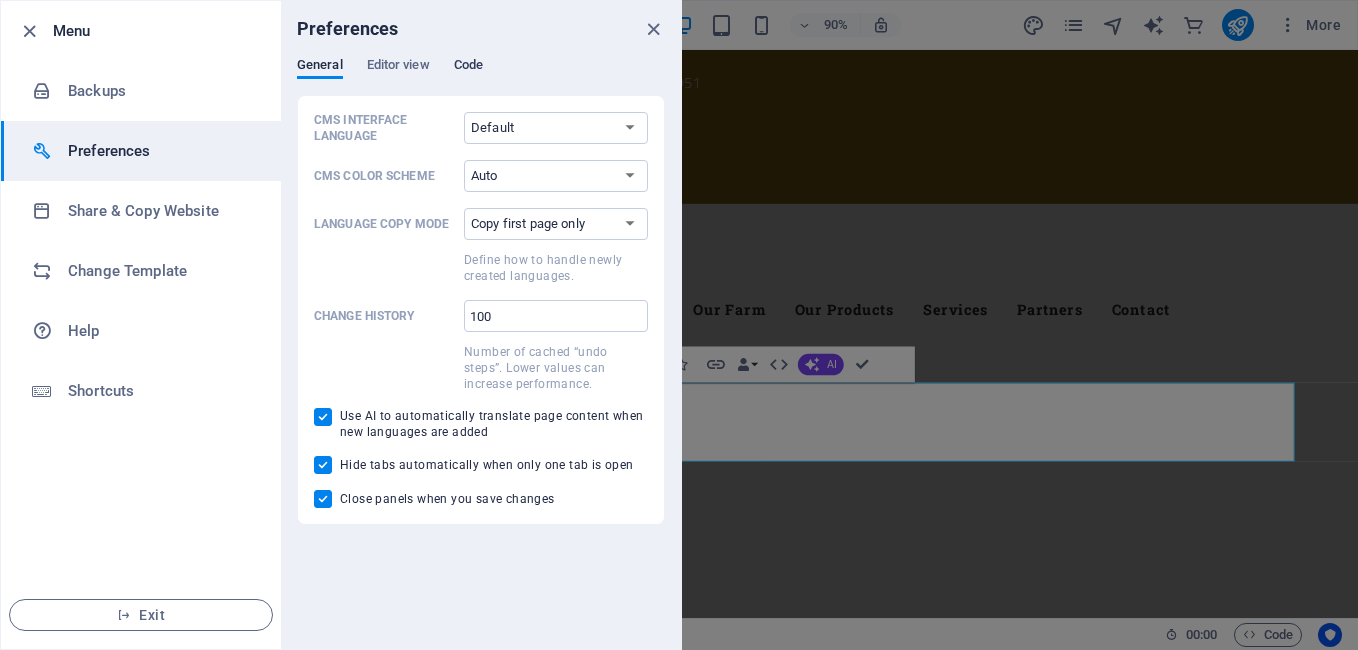 click on "Code" at bounding box center [468, 67] 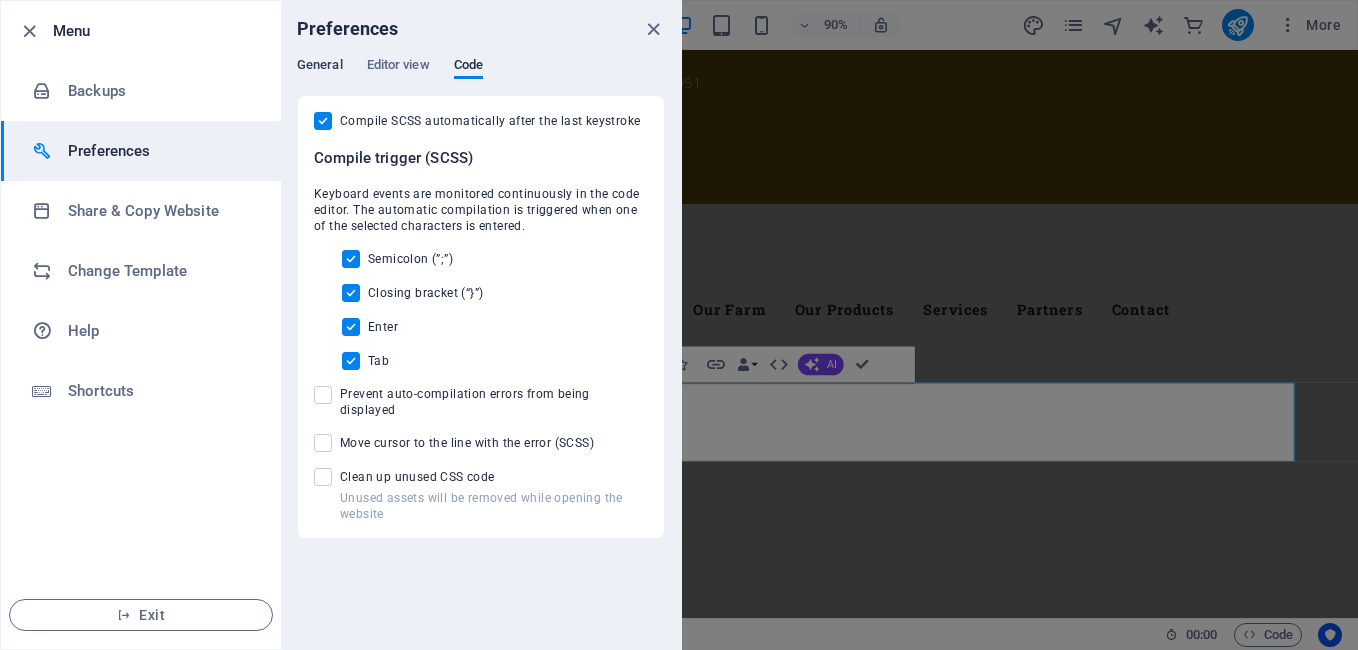 click on "General" at bounding box center (320, 67) 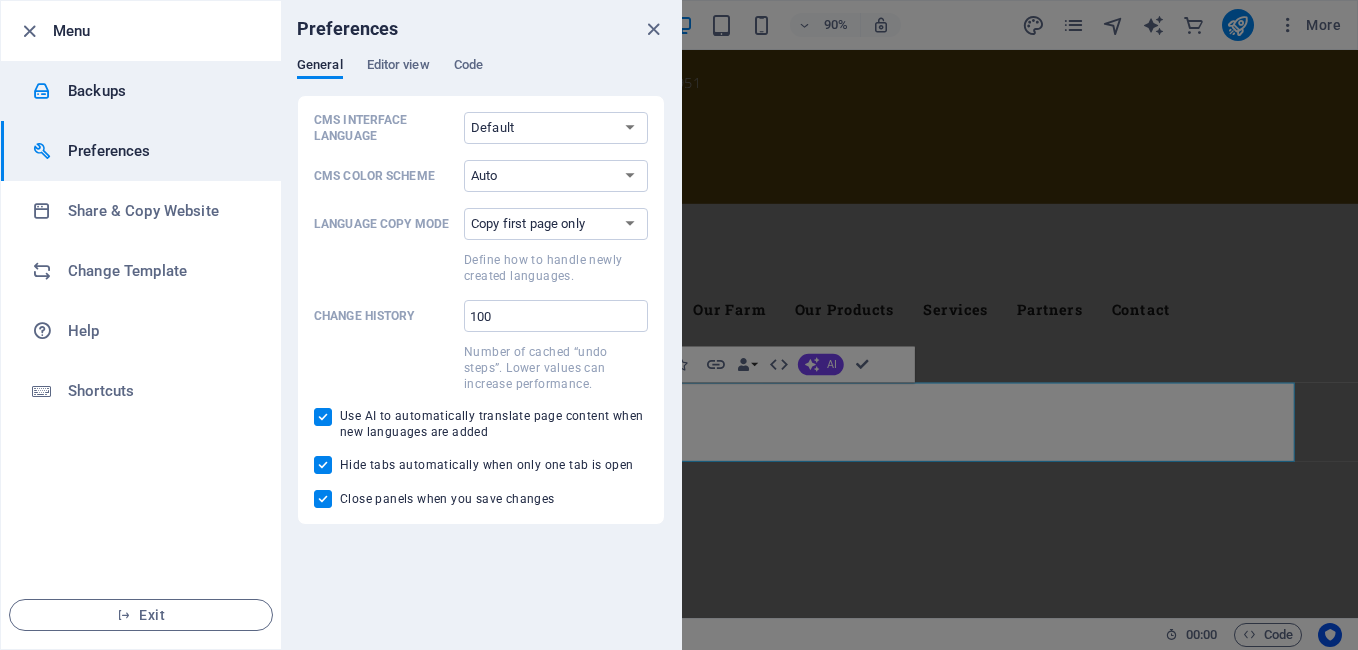 click on "Backups" at bounding box center (160, 91) 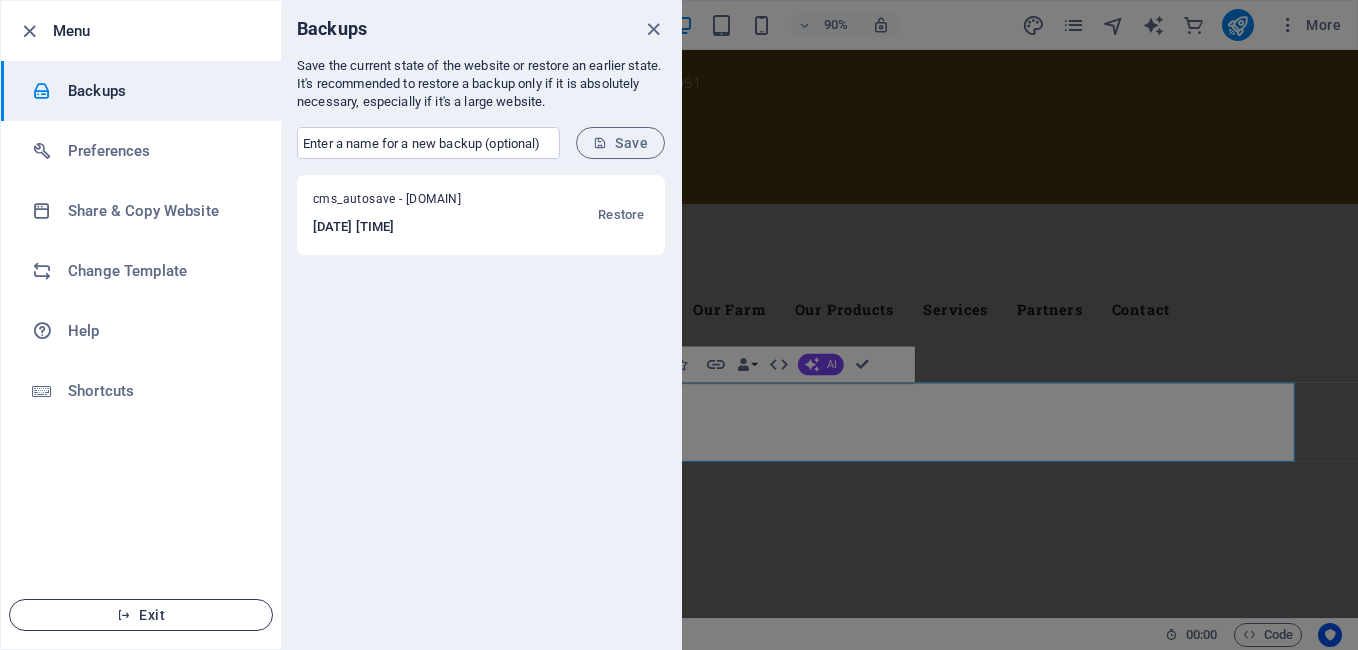 click on "Exit" at bounding box center (141, 615) 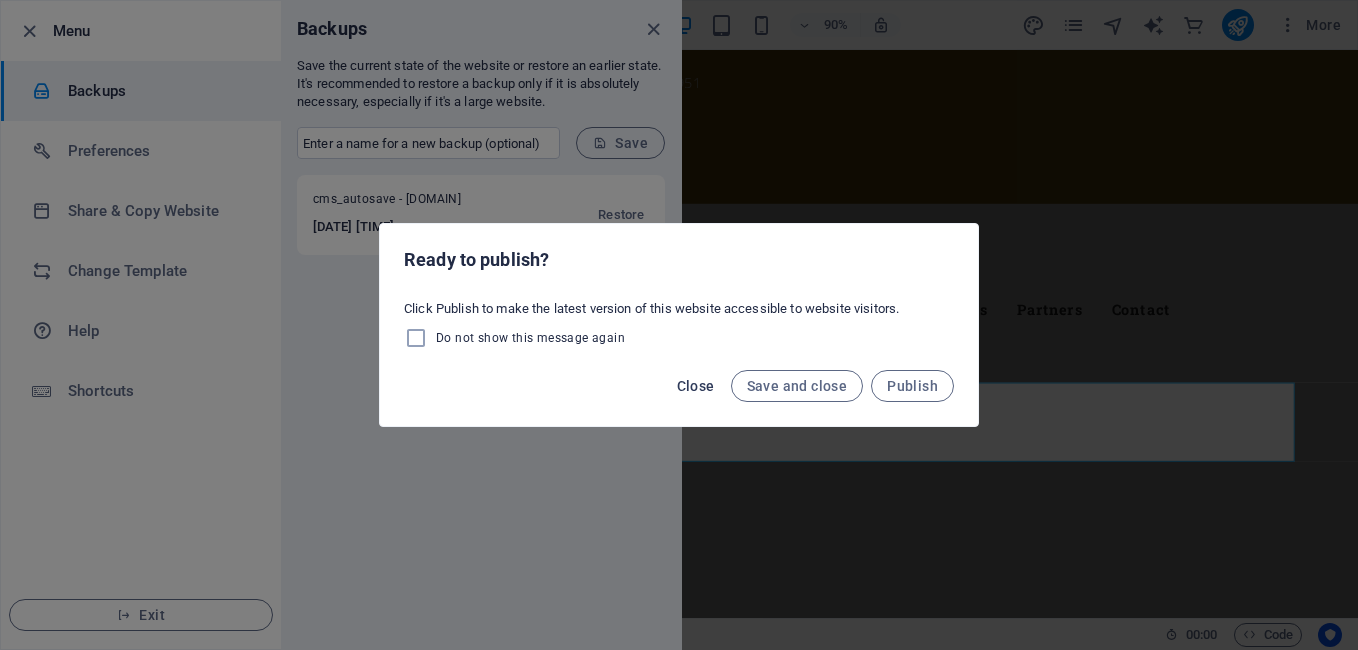 click on "Close" at bounding box center (696, 386) 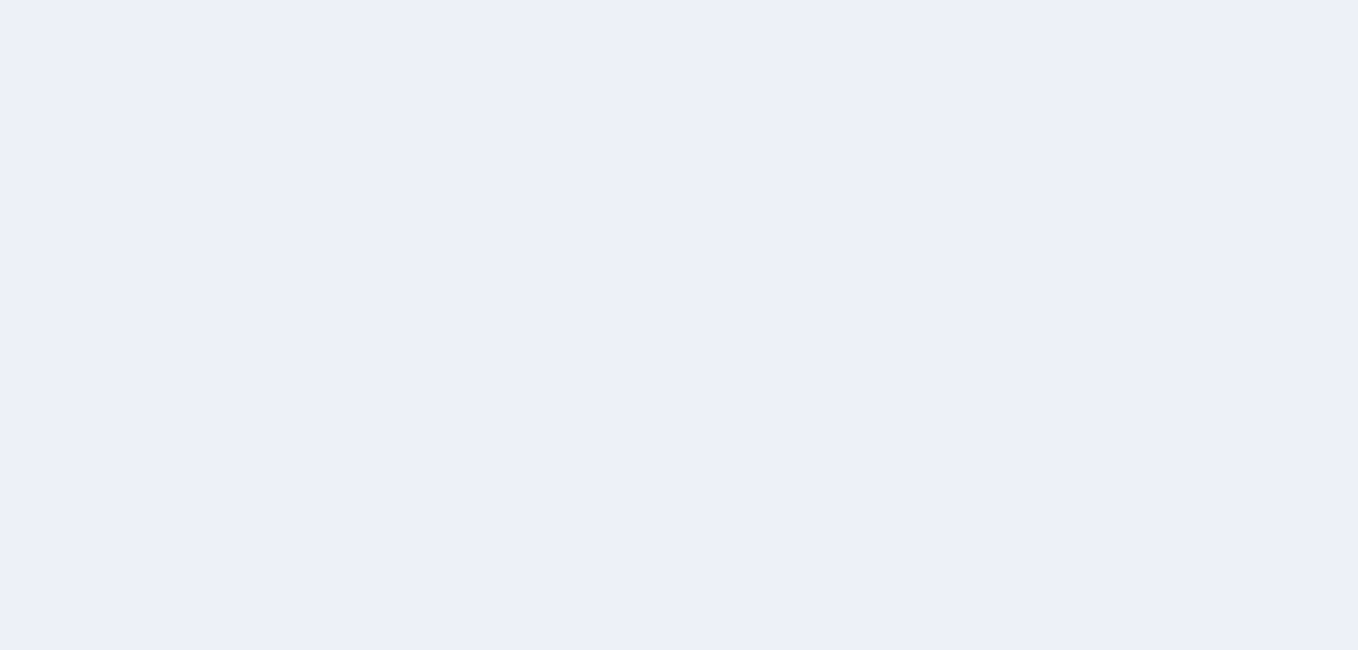 scroll, scrollTop: 0, scrollLeft: 0, axis: both 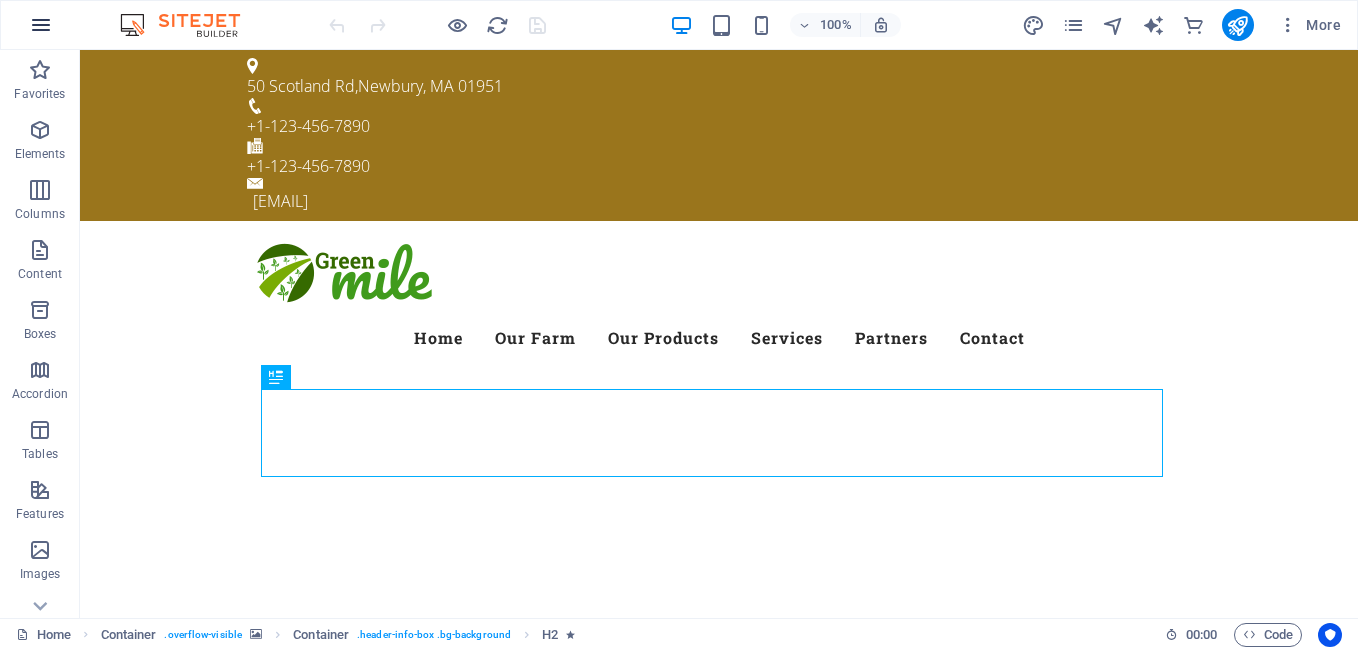 click at bounding box center (41, 25) 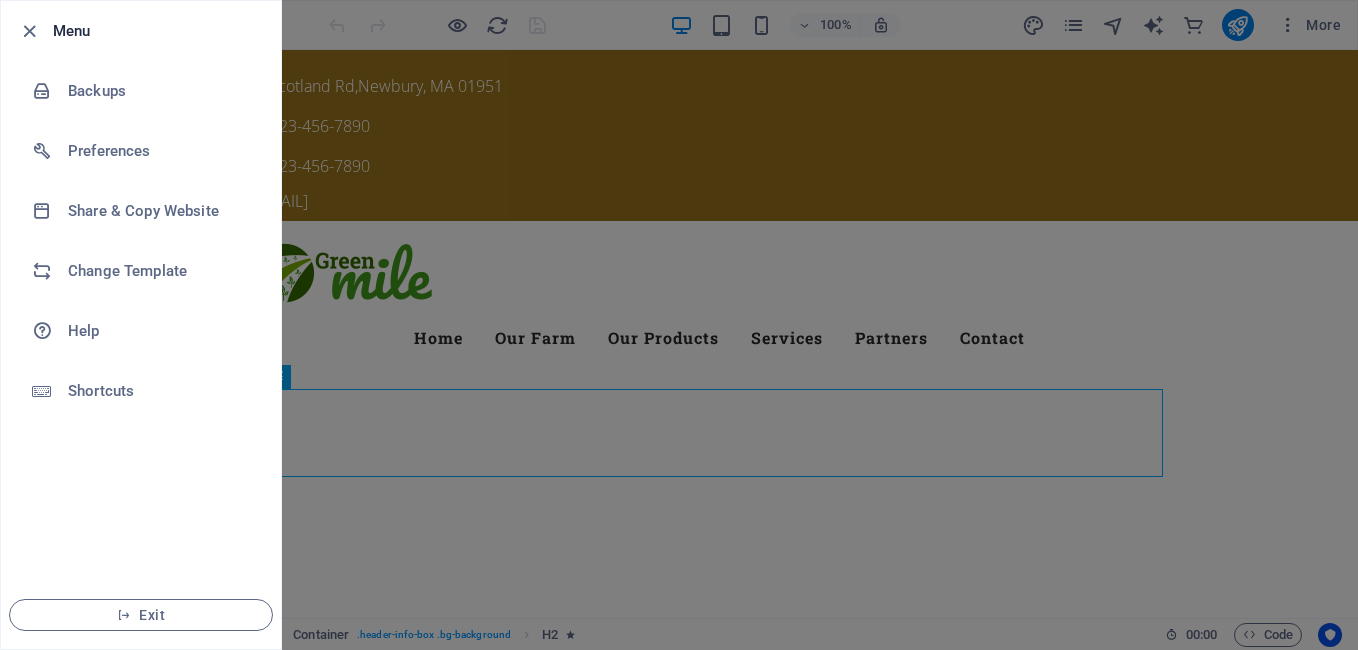click at bounding box center [679, 325] 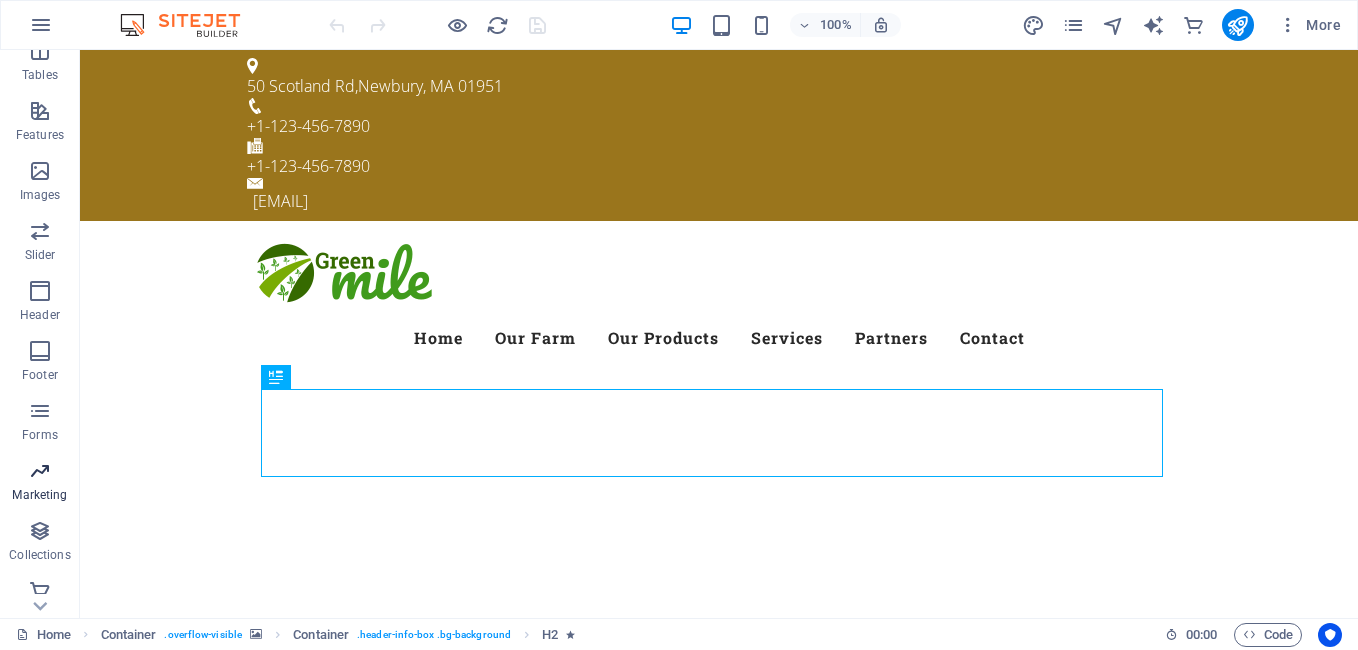 scroll, scrollTop: 392, scrollLeft: 0, axis: vertical 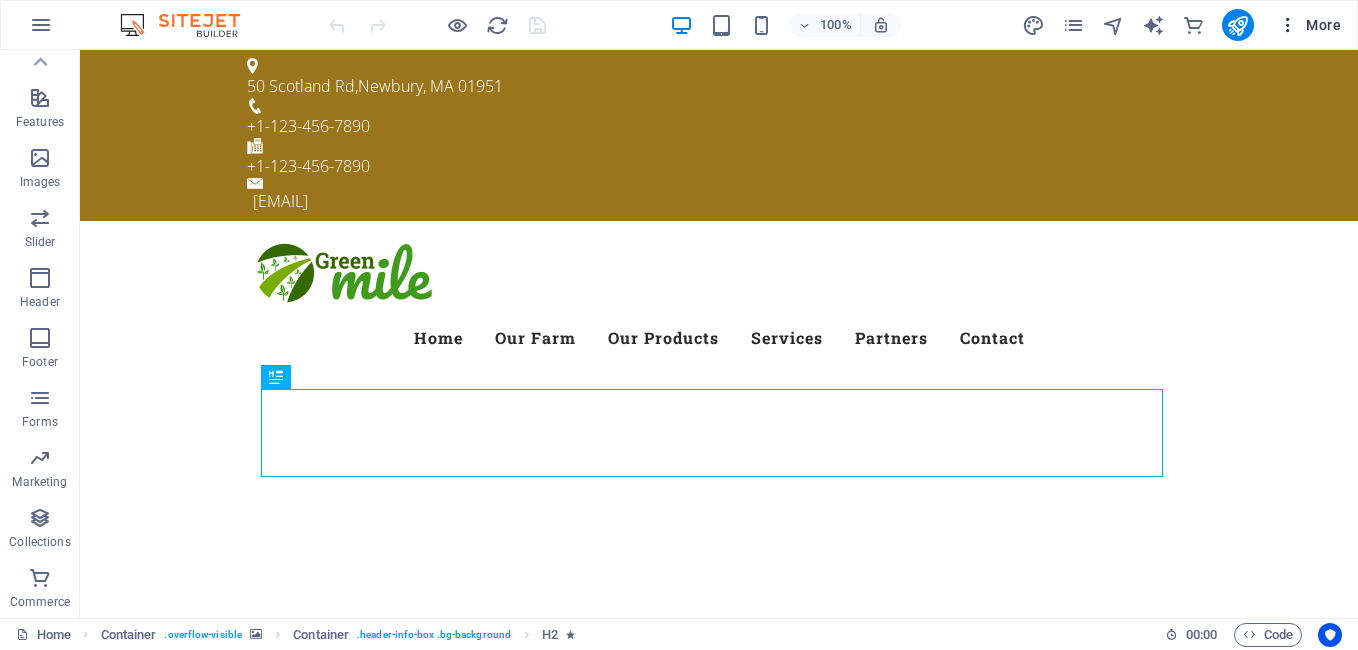 click at bounding box center (1288, 25) 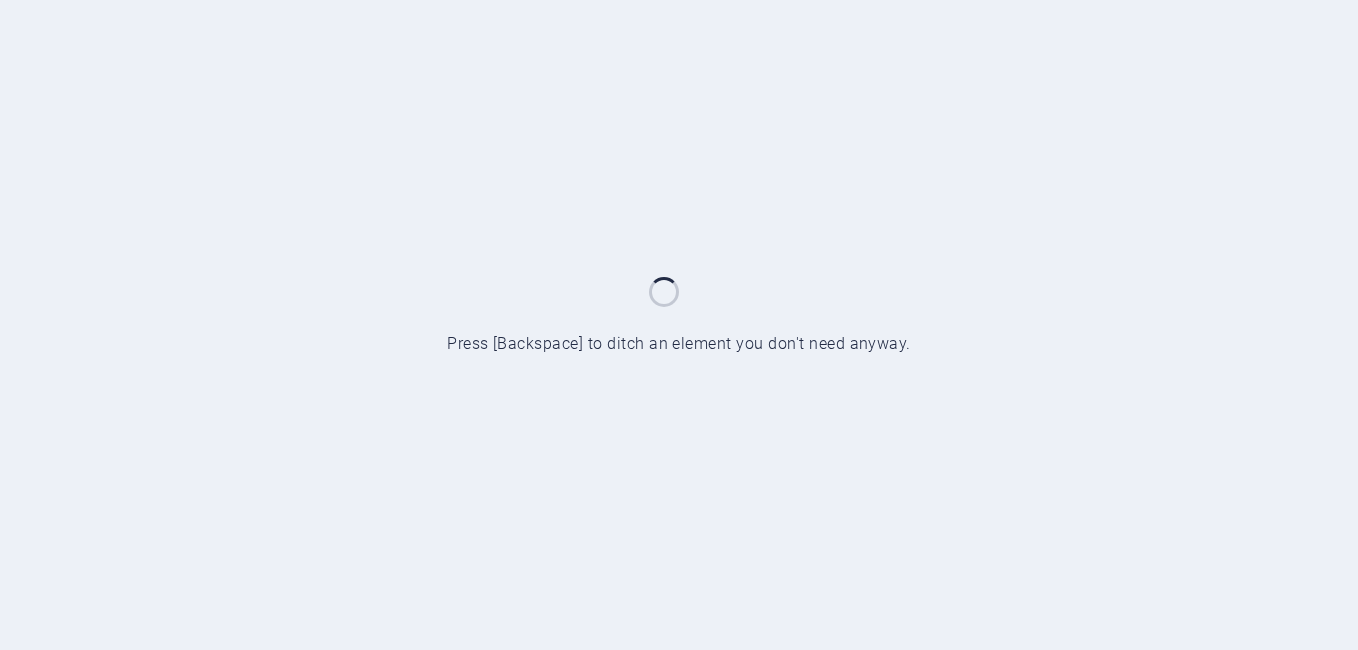 scroll, scrollTop: 0, scrollLeft: 0, axis: both 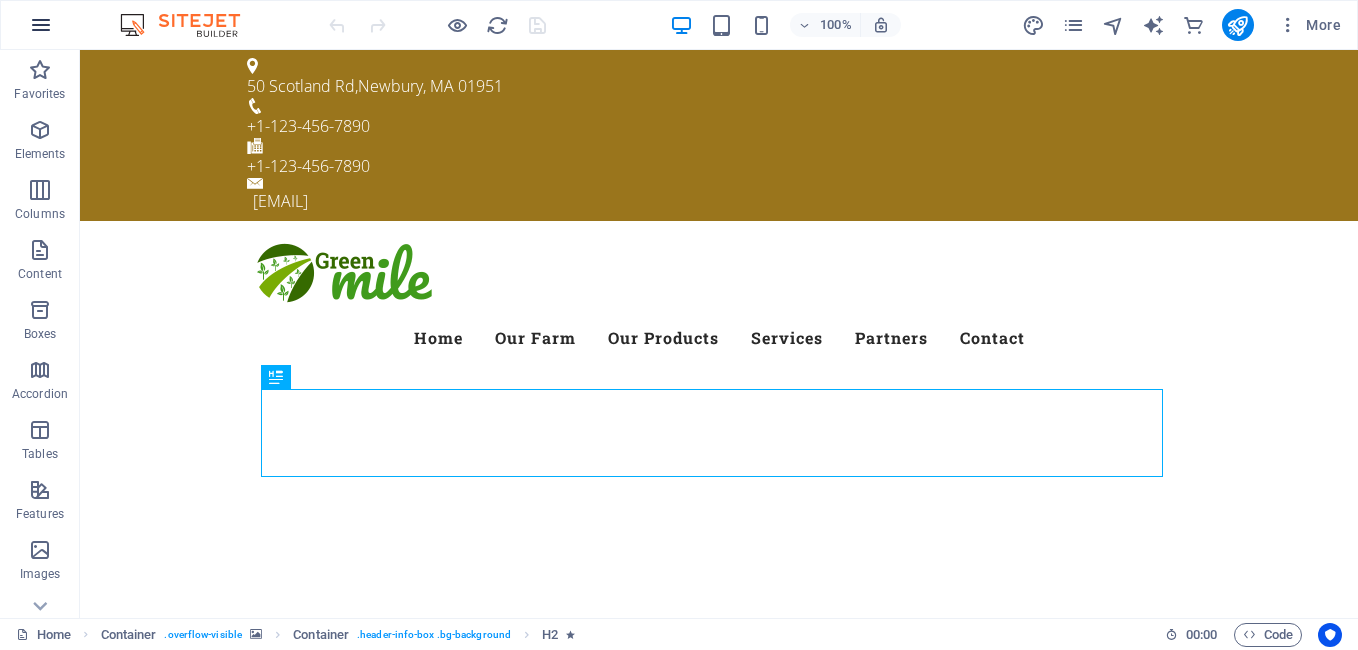 click at bounding box center (41, 25) 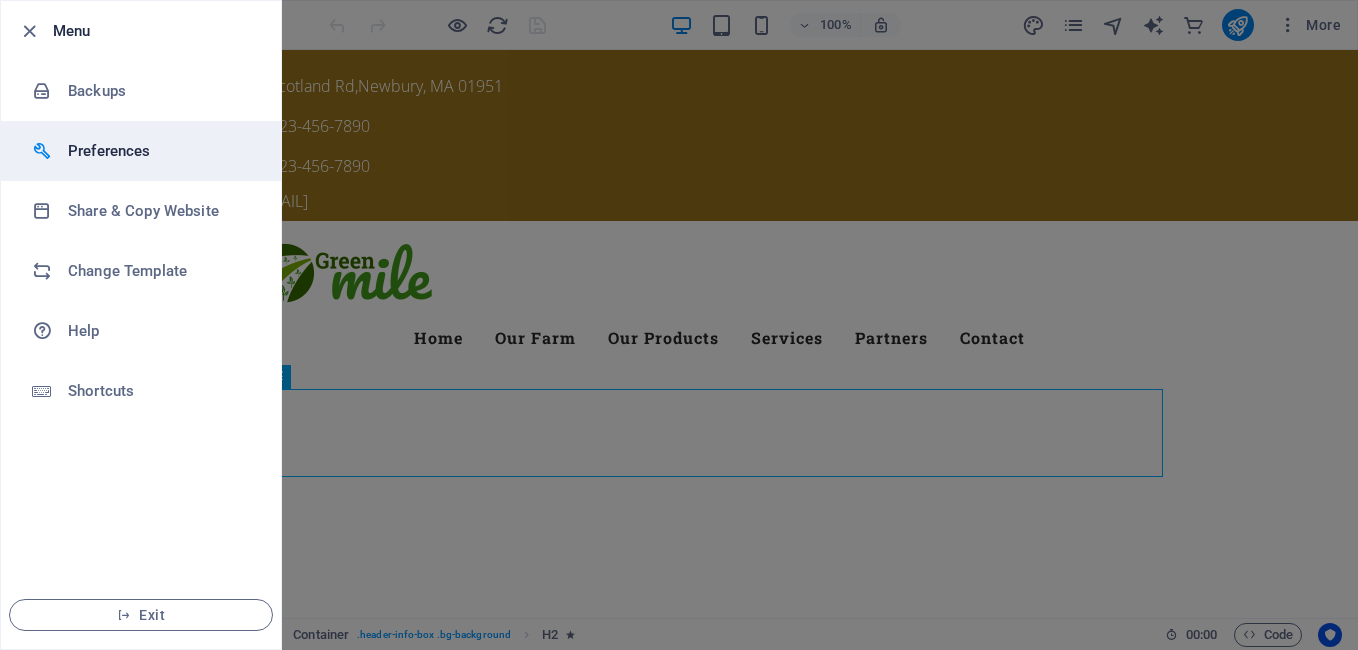 click on "Preferences" at bounding box center [160, 151] 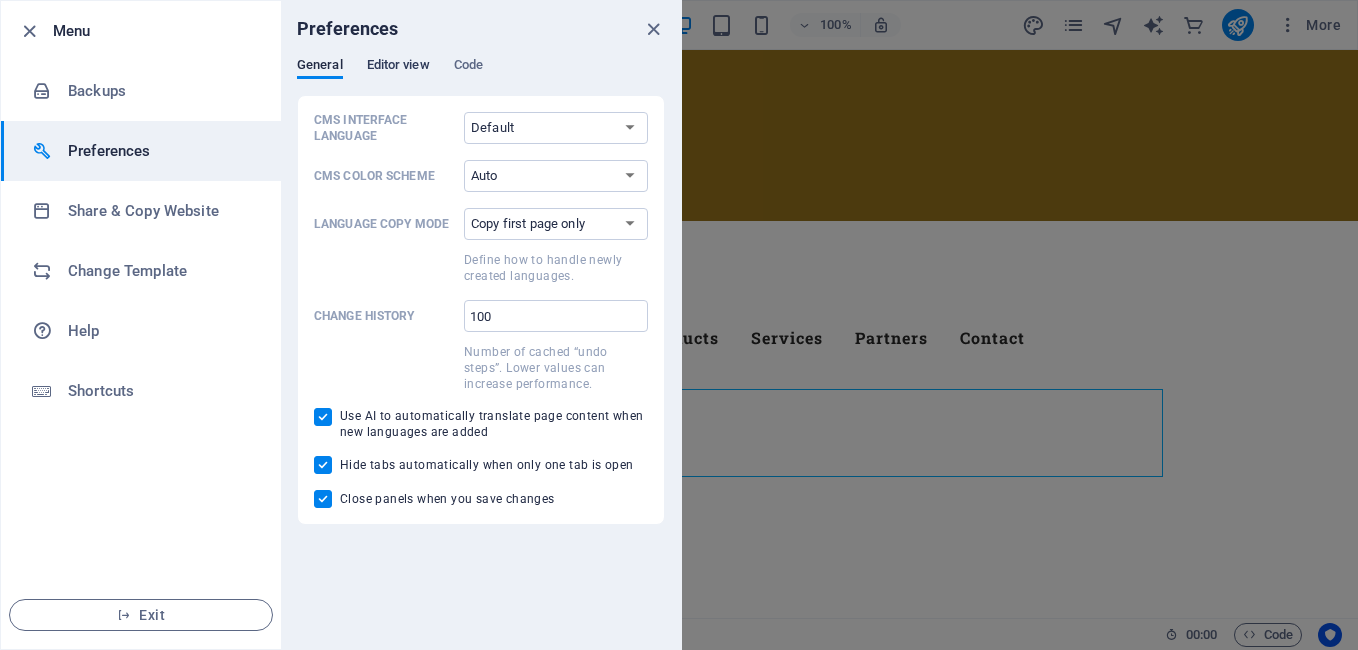 click on "Editor view" at bounding box center [398, 67] 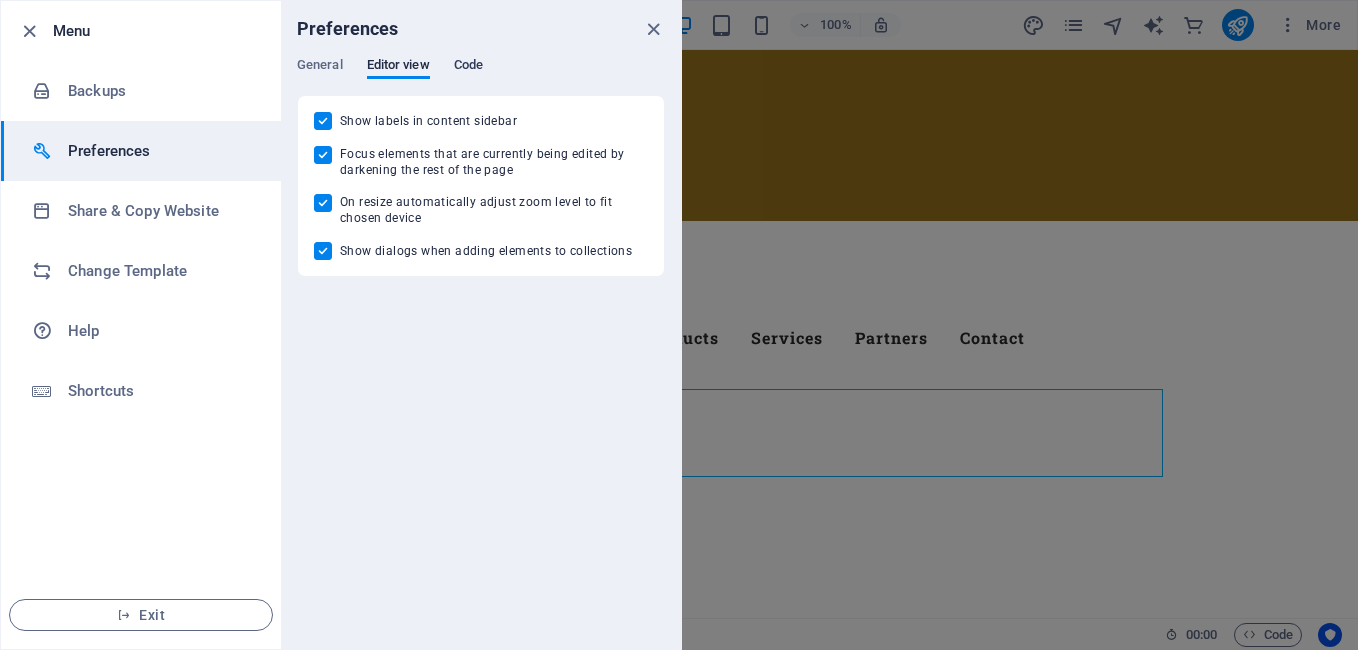 click on "Code" at bounding box center [468, 67] 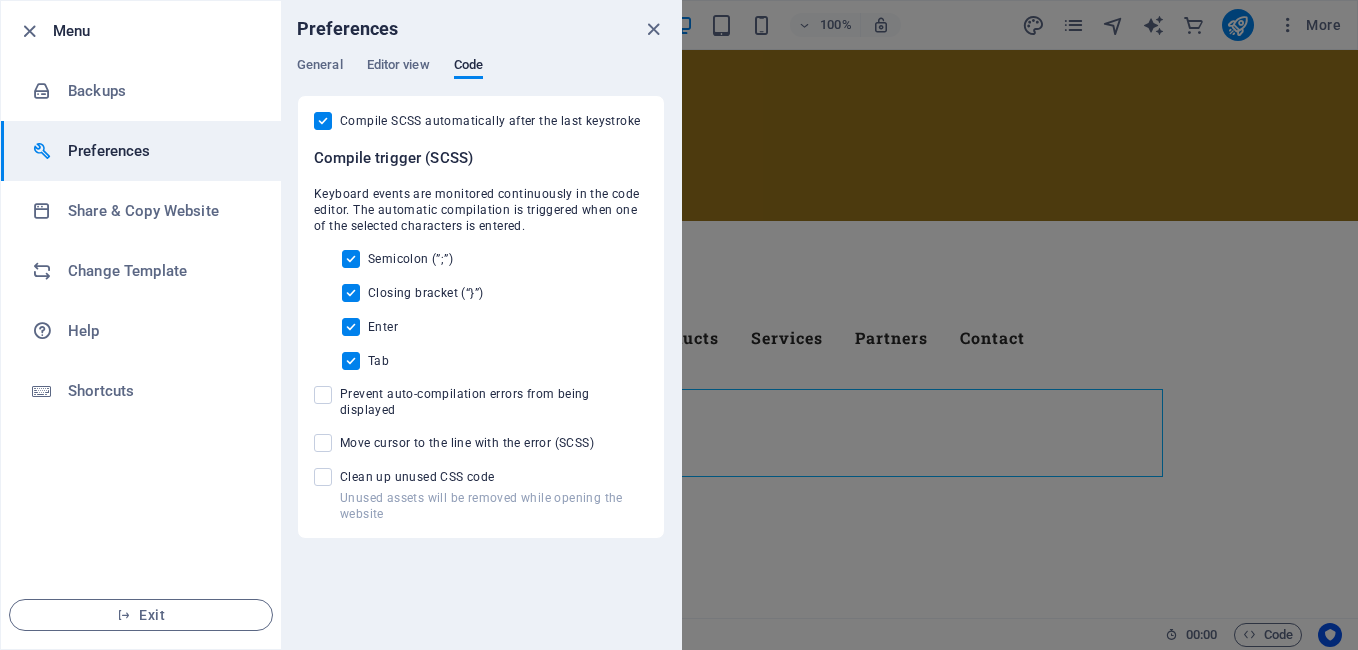 click on "General Editor view Code" at bounding box center [481, 76] 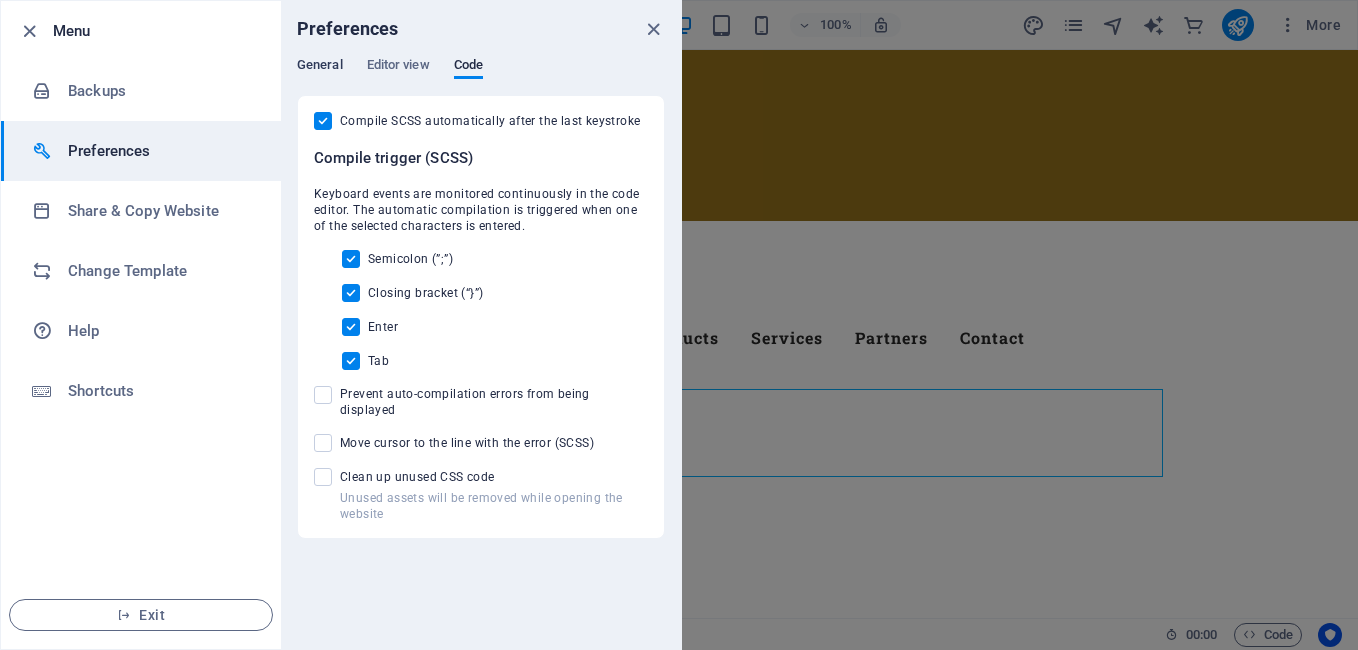 click on "General" at bounding box center (320, 67) 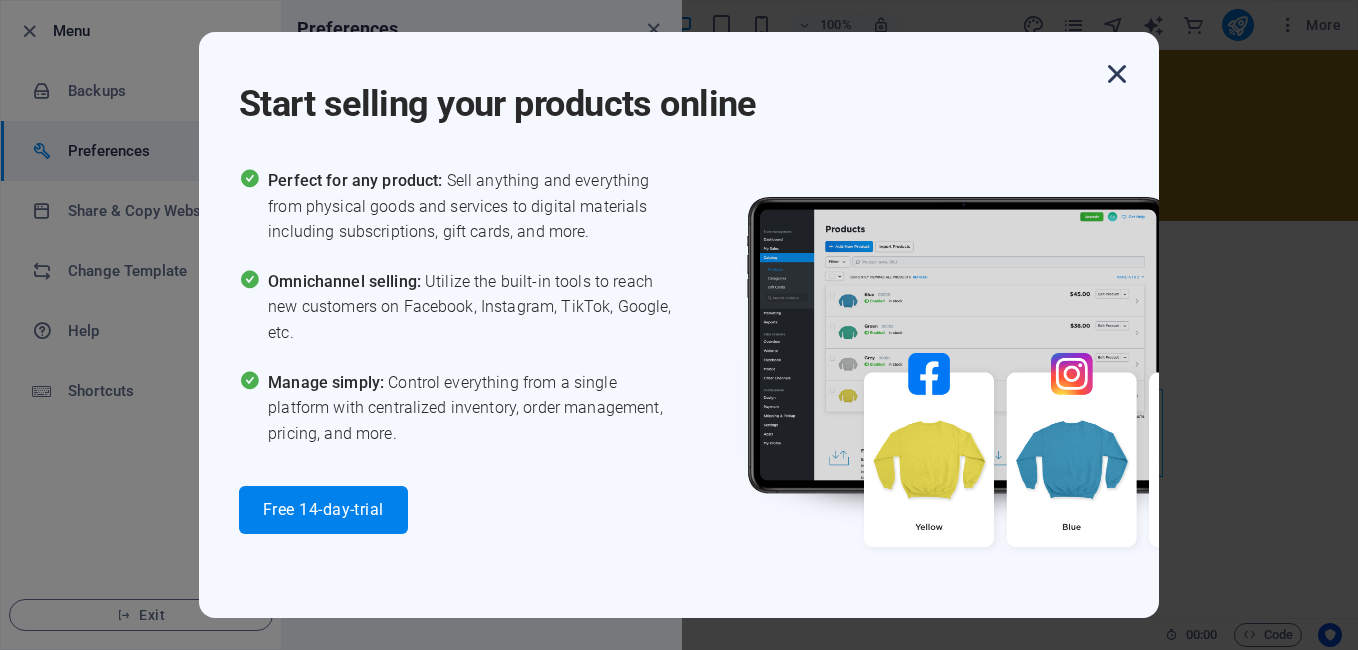 click at bounding box center (1117, 74) 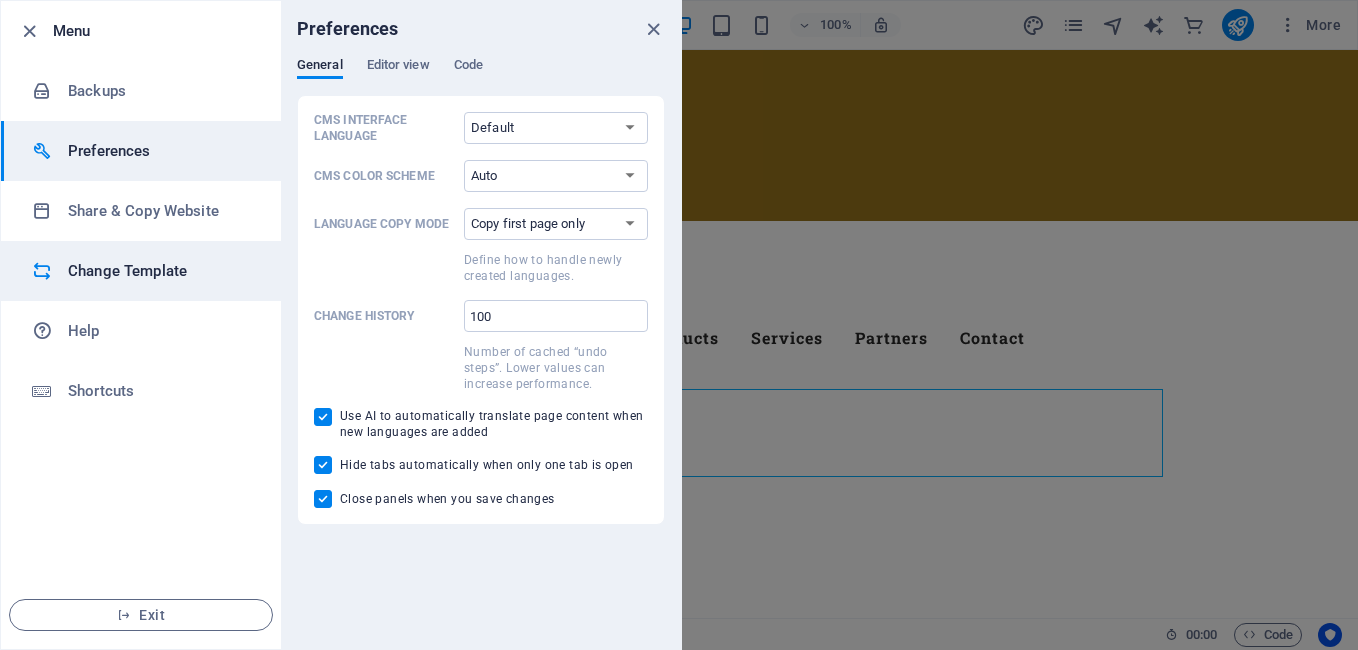 click on "Change Template" at bounding box center [141, 271] 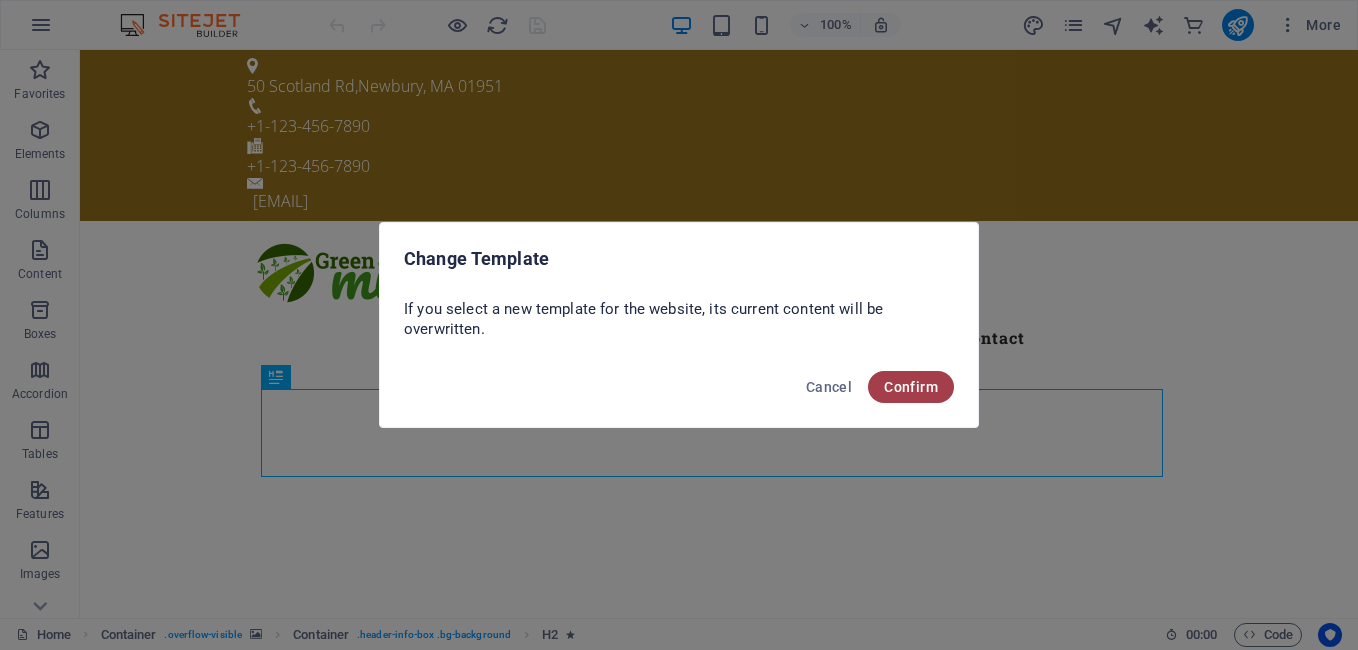 click on "Confirm" at bounding box center [911, 387] 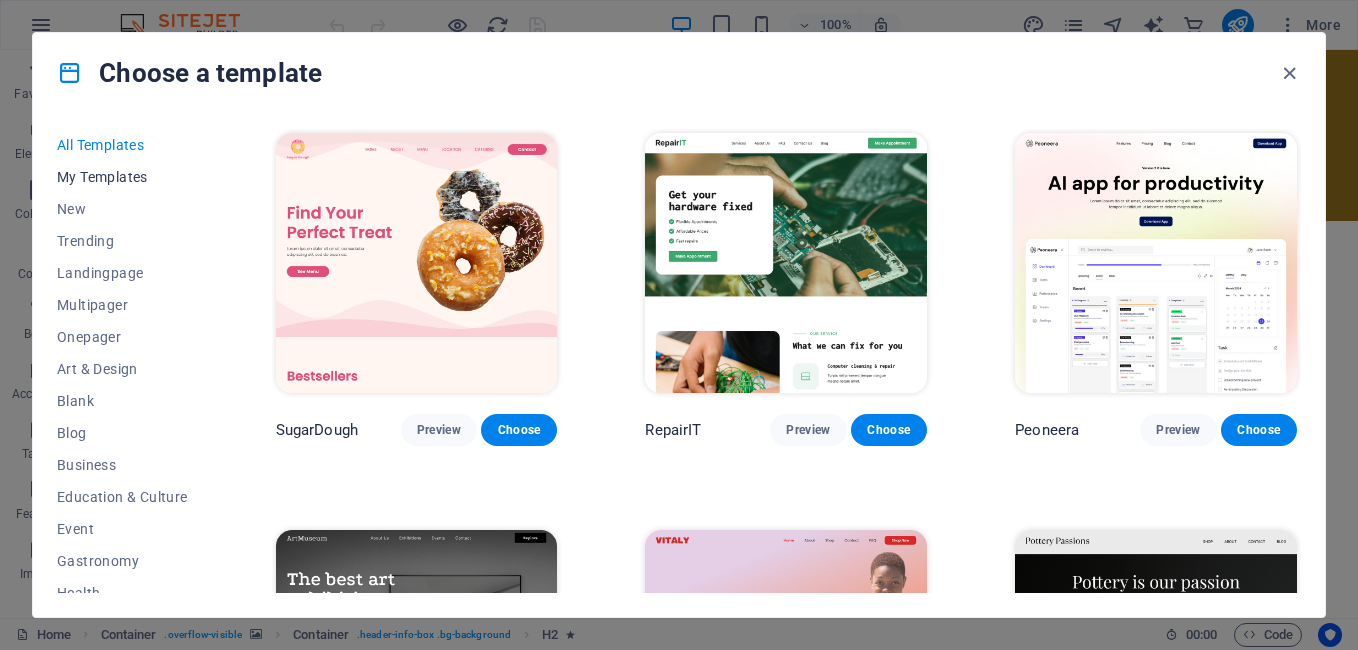 click on "My Templates" at bounding box center (122, 177) 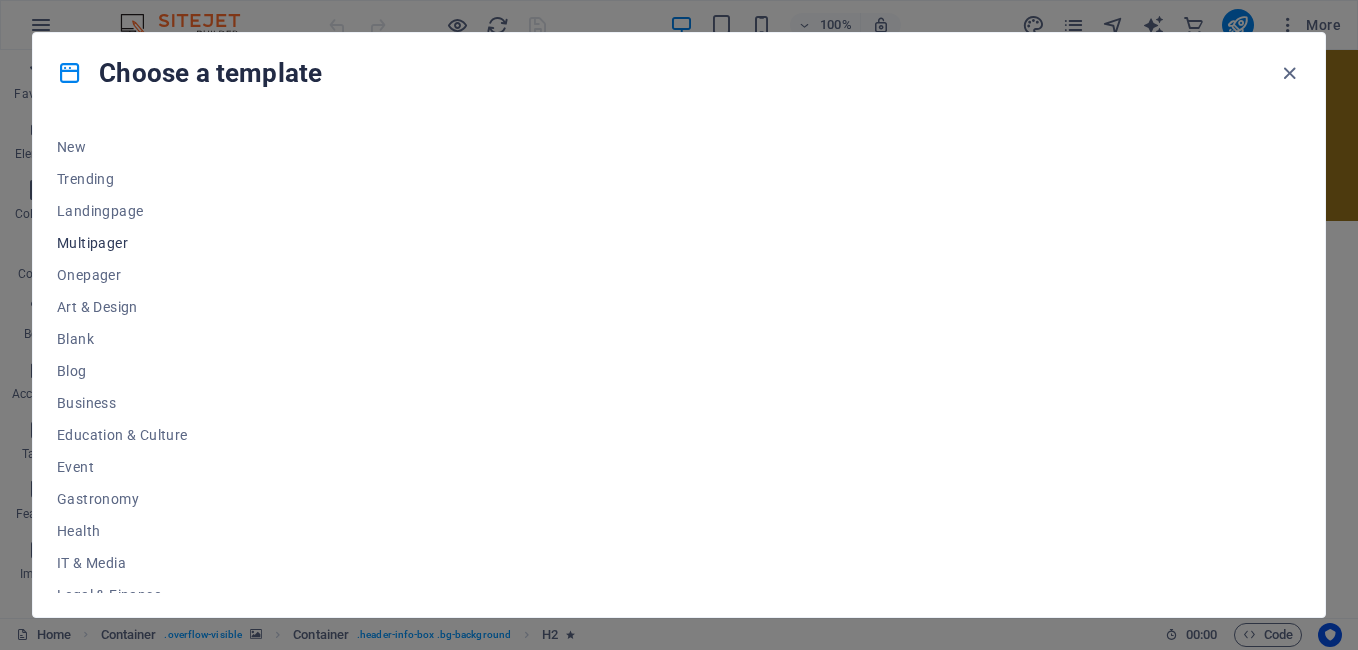scroll, scrollTop: 0, scrollLeft: 0, axis: both 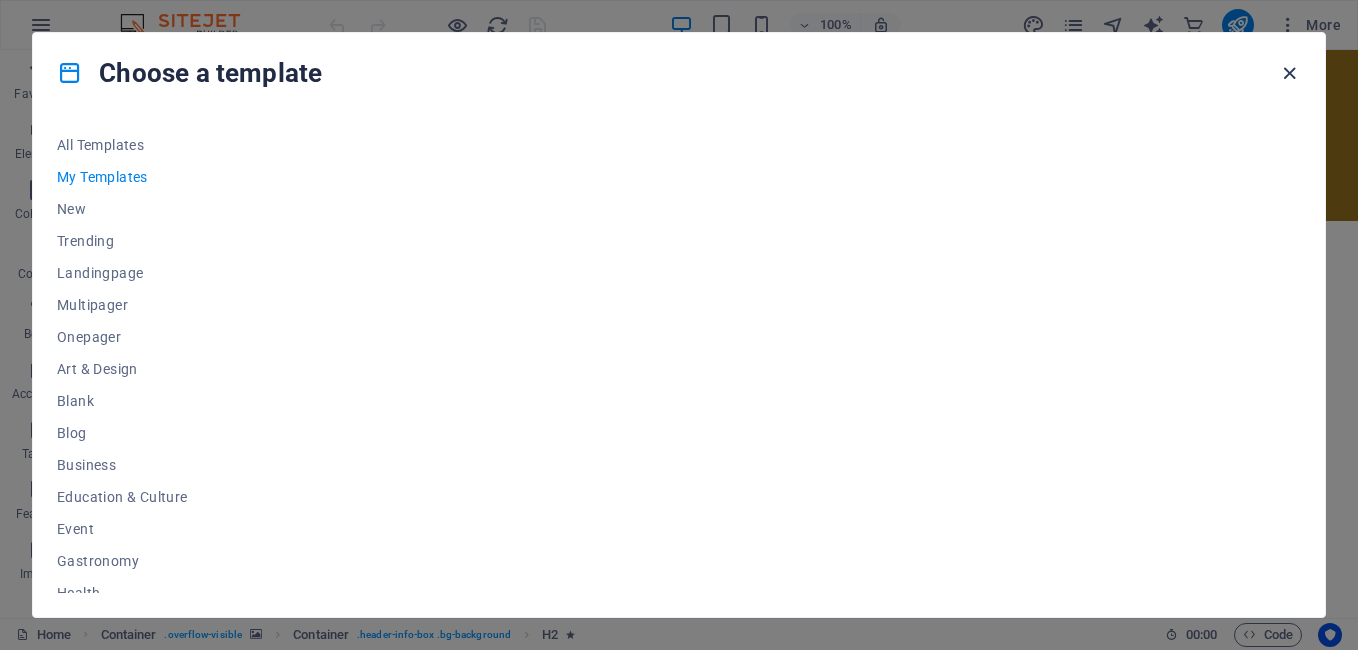 click at bounding box center [1289, 73] 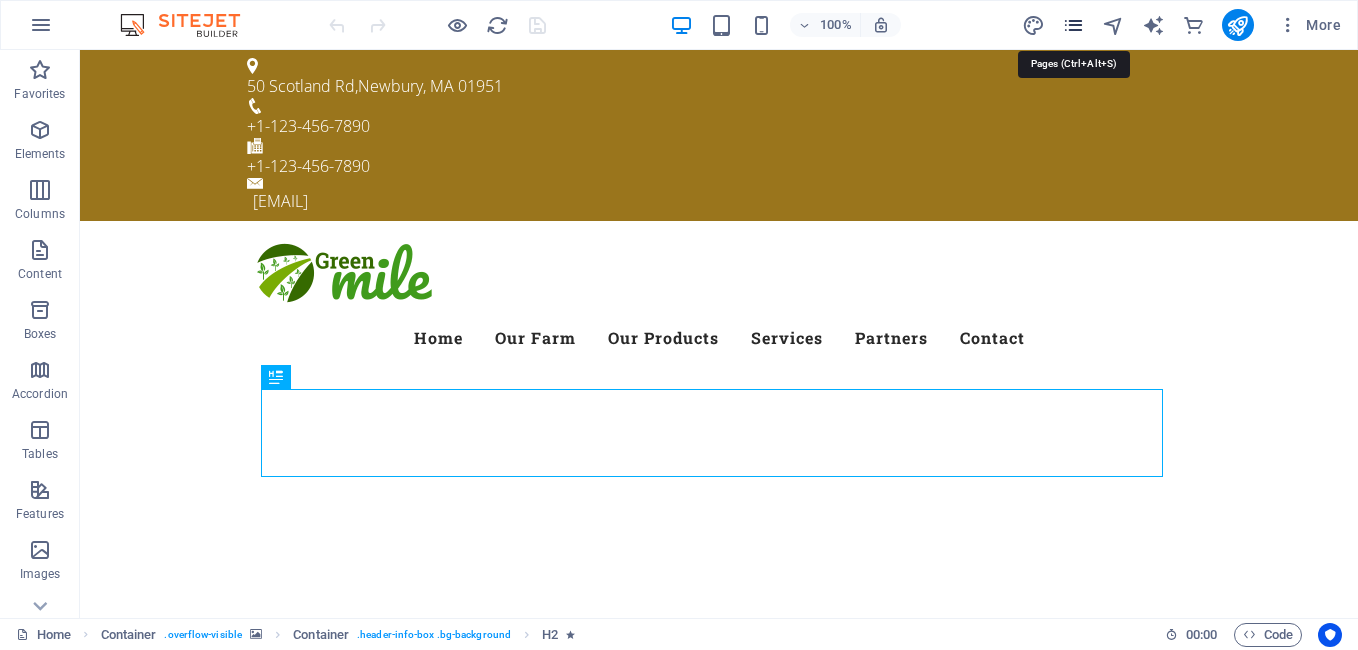 click at bounding box center [1073, 25] 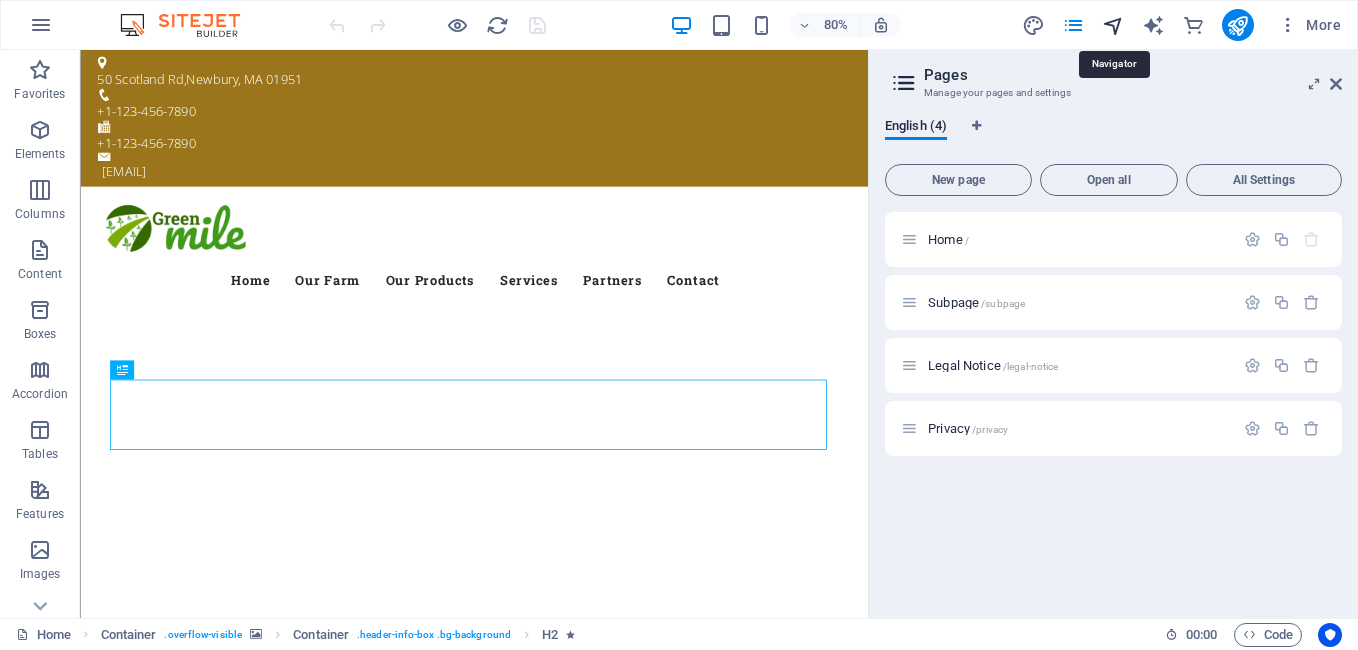 click at bounding box center [1113, 25] 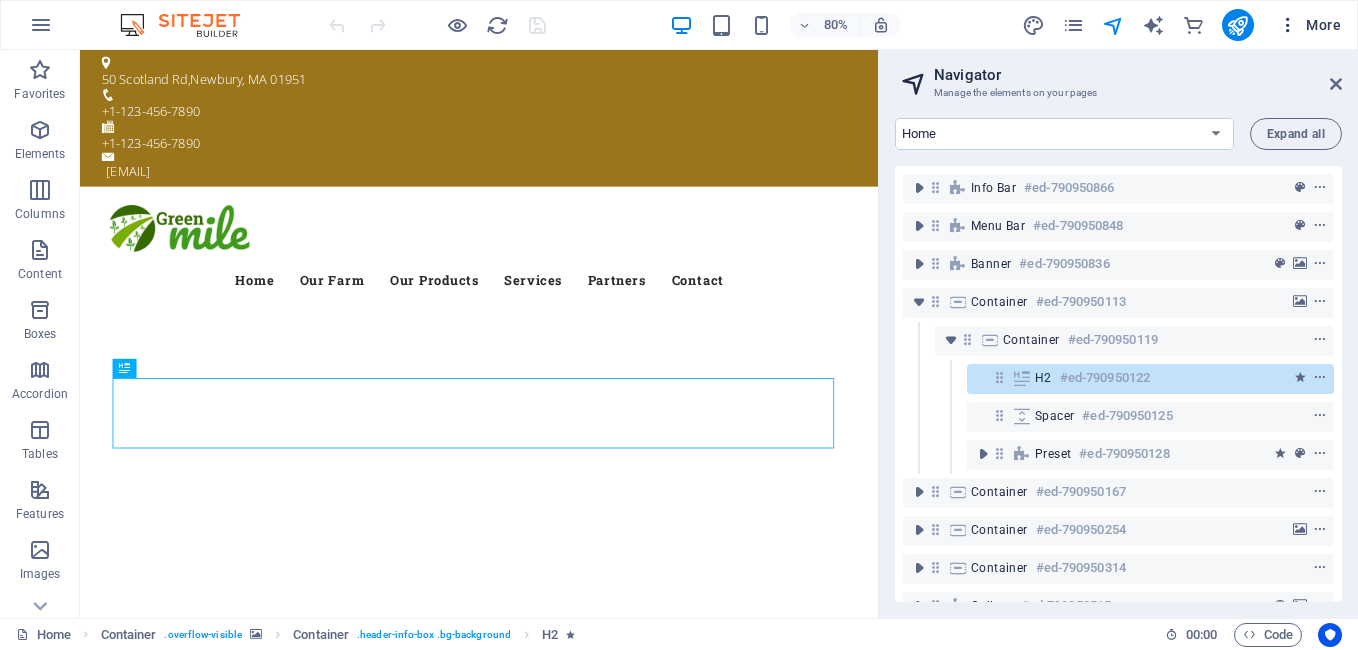 click at bounding box center (1288, 25) 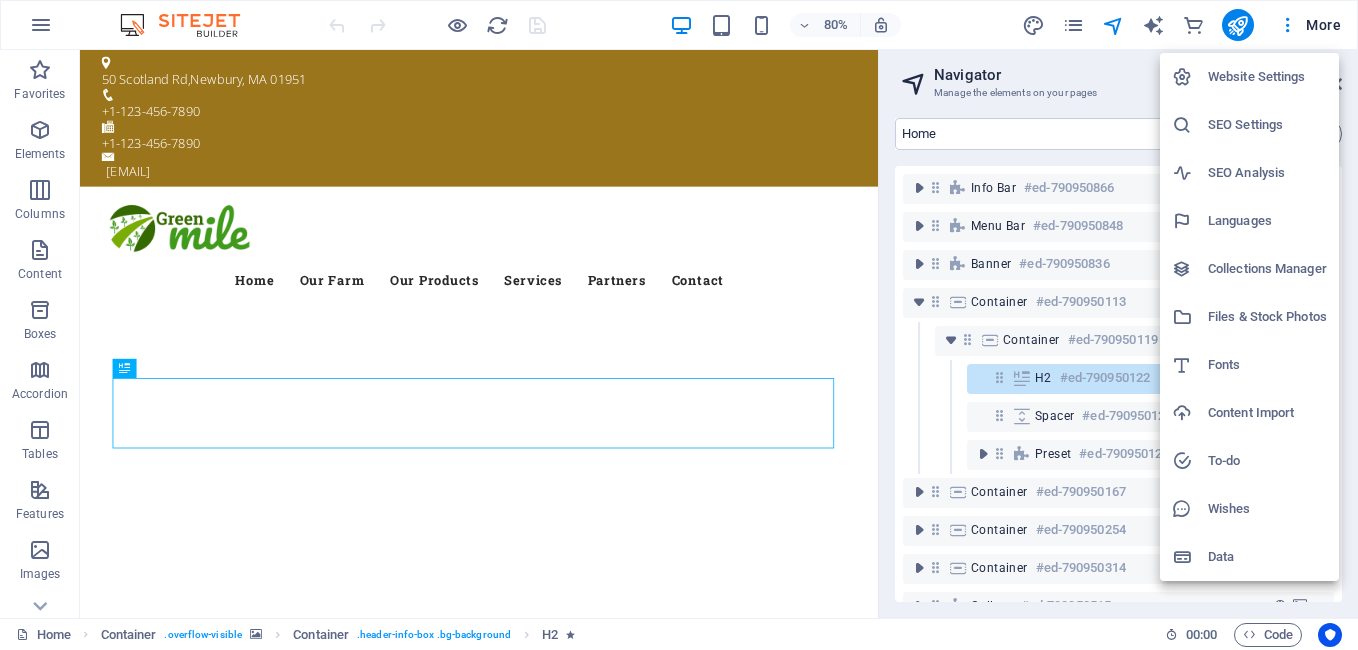 click on "Content Import" at bounding box center (1267, 413) 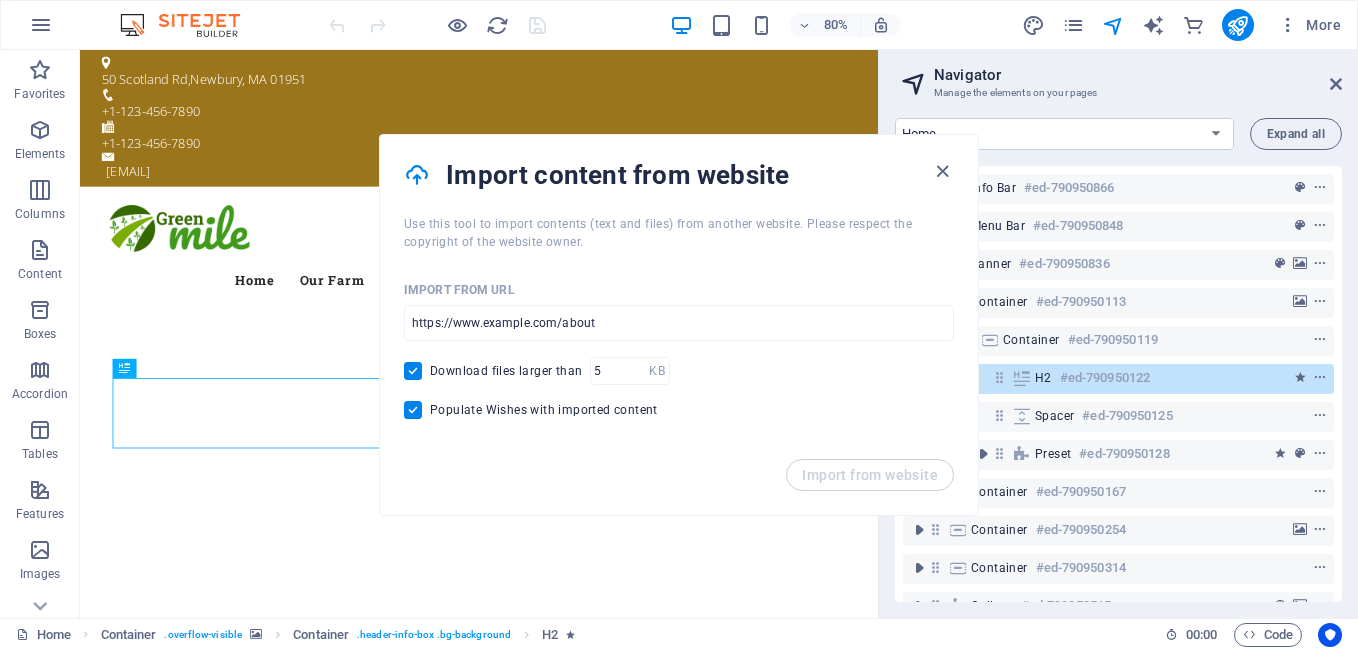 click on "Import content from website" at bounding box center (679, 175) 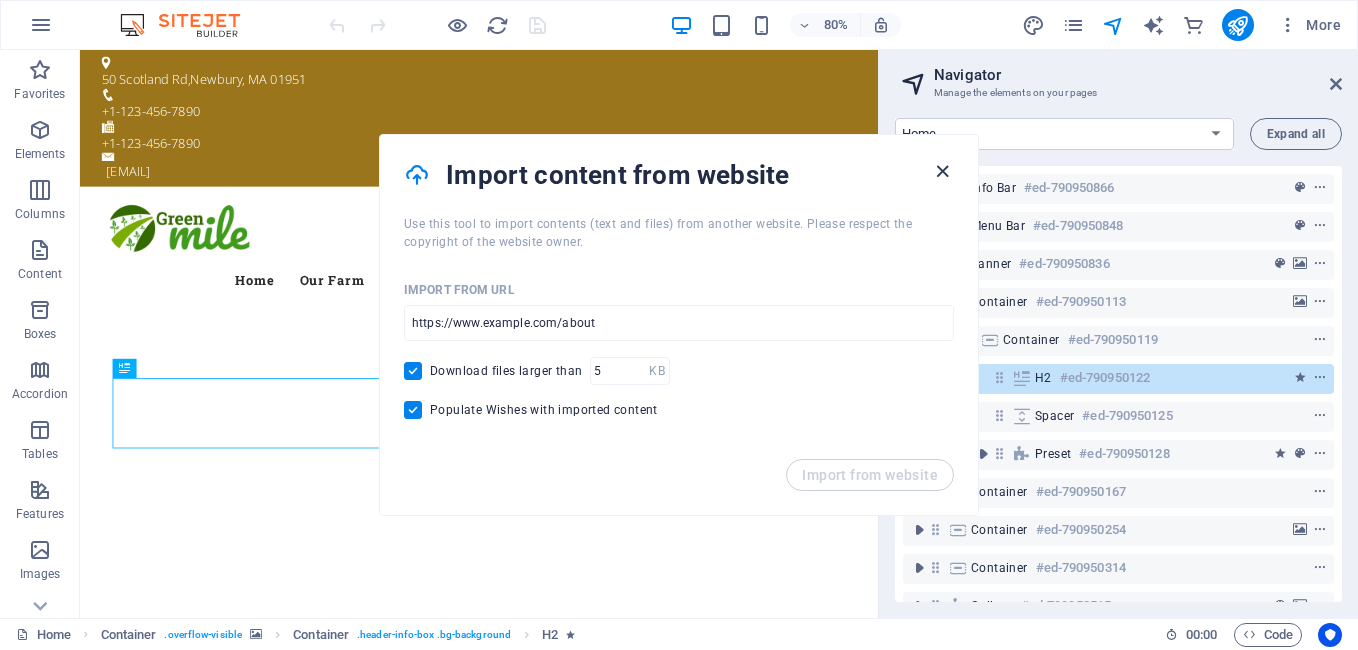 click at bounding box center [942, 171] 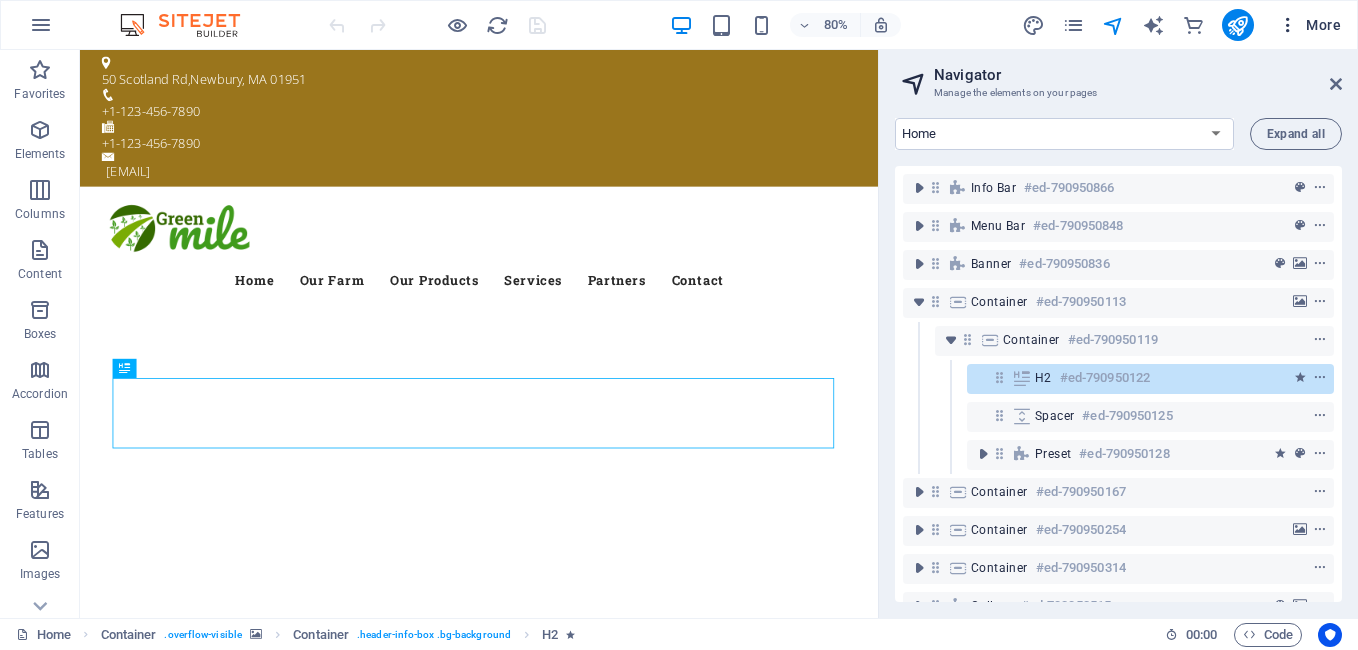 click at bounding box center (1288, 25) 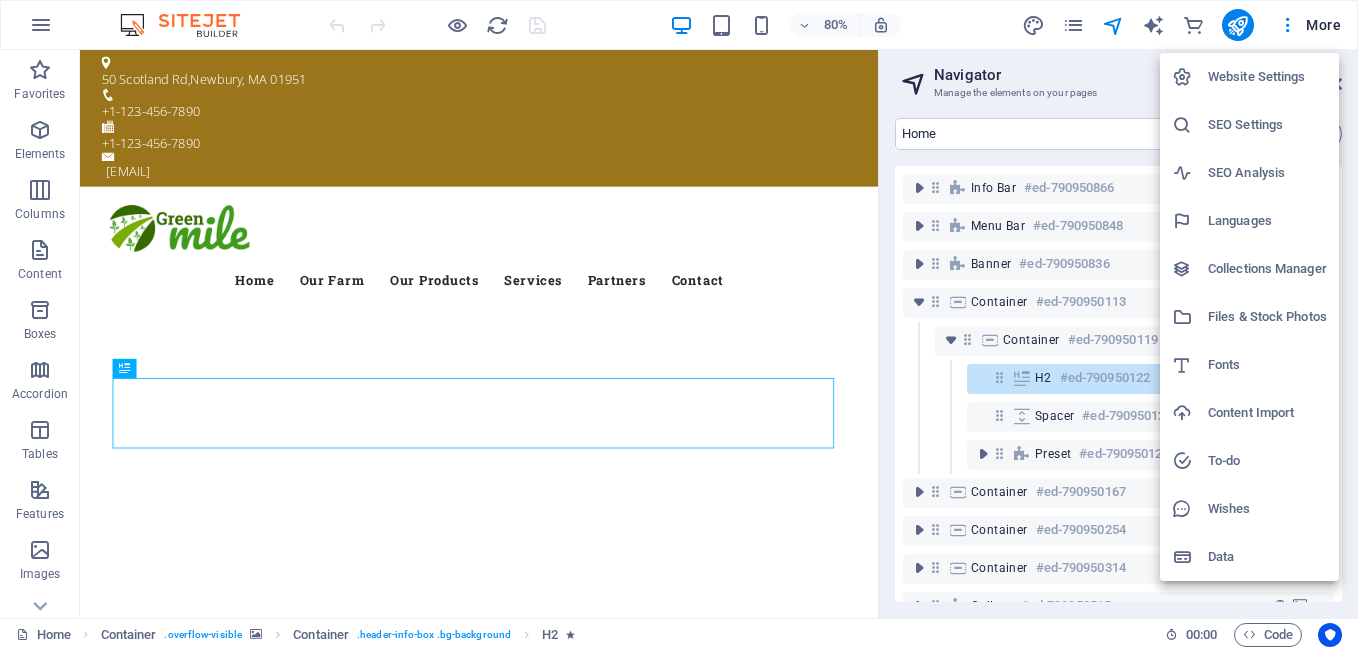 click on "Collections Manager" at bounding box center (1267, 269) 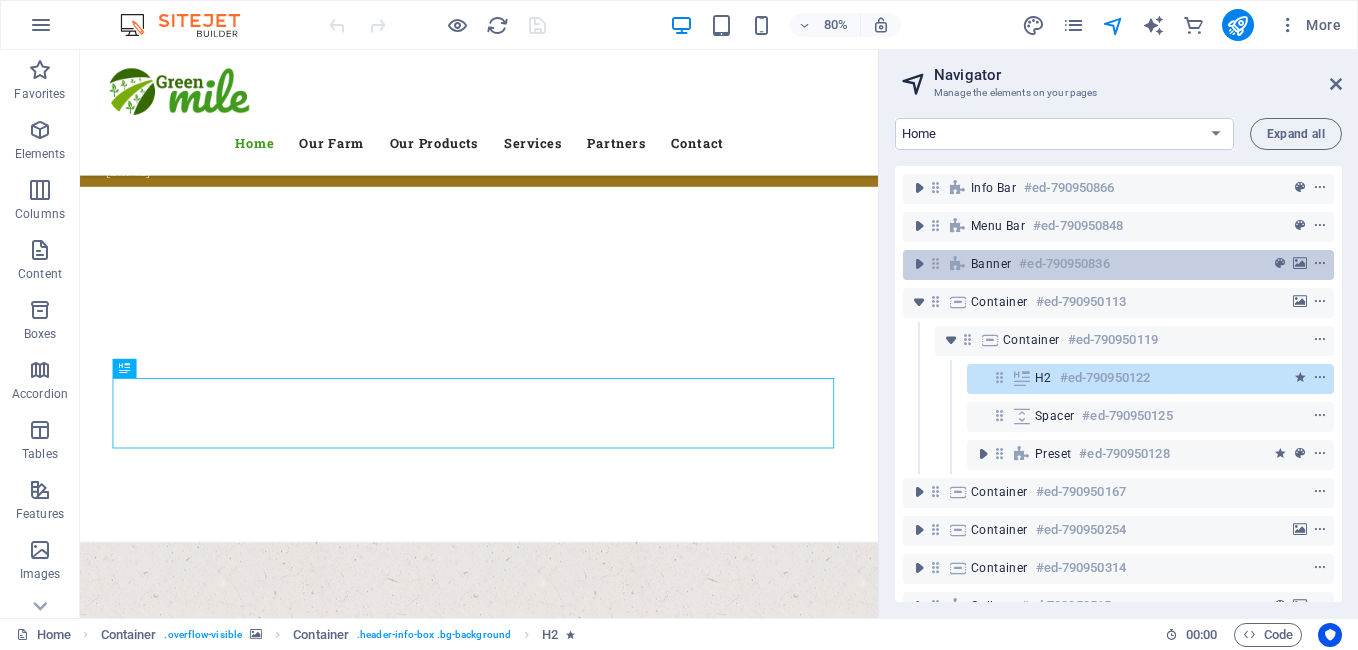 select 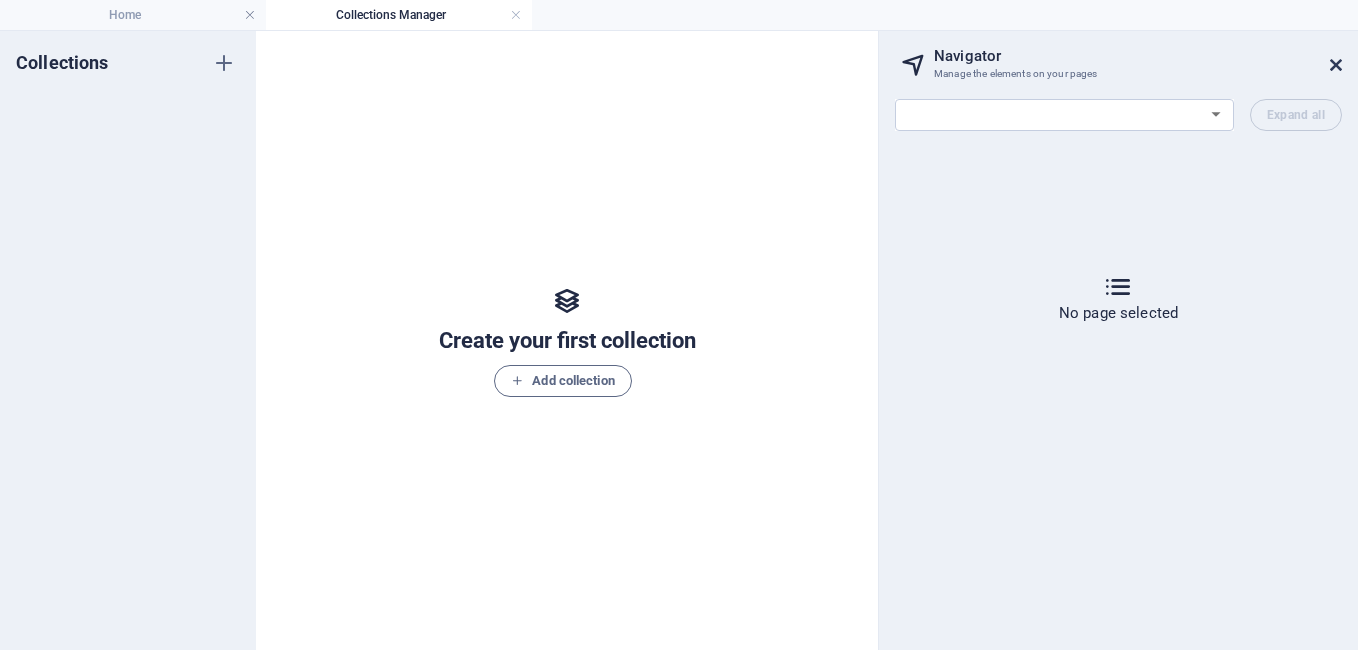 click at bounding box center (1336, 65) 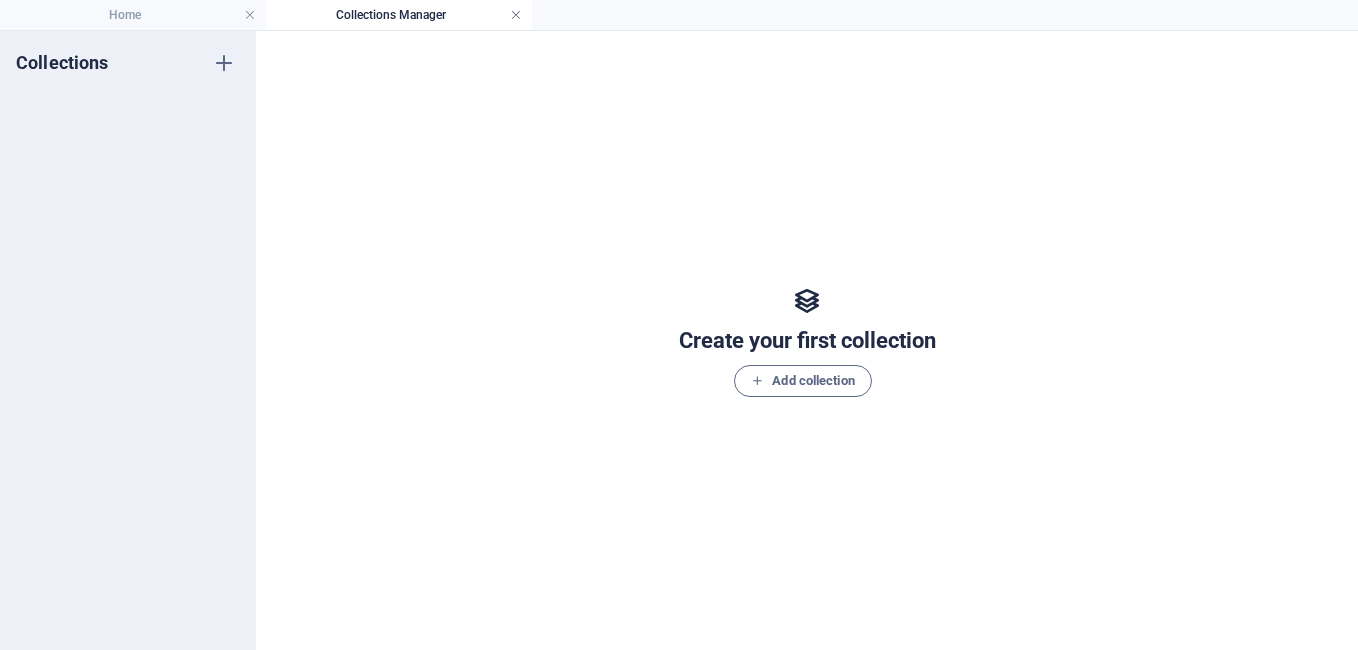 click at bounding box center [516, 15] 